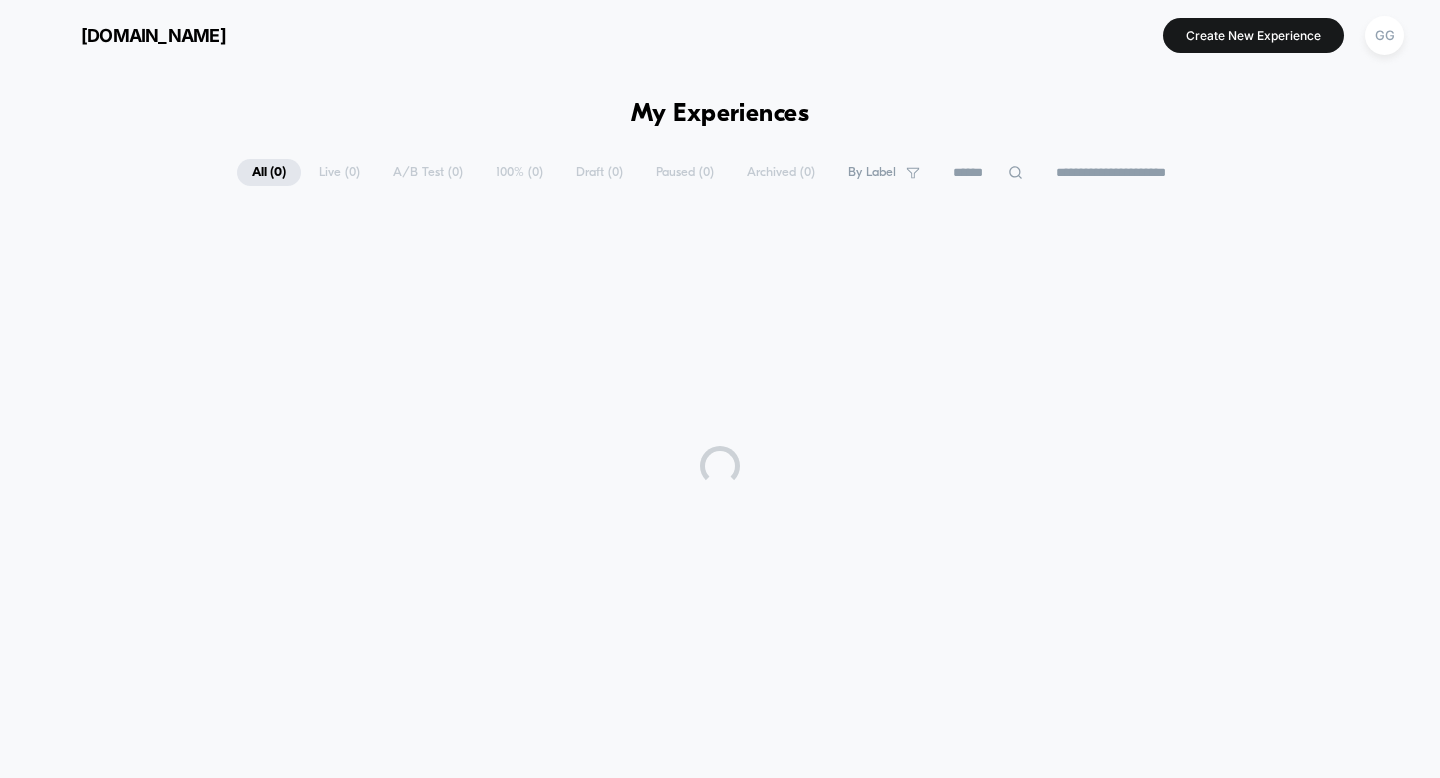 scroll, scrollTop: 0, scrollLeft: 0, axis: both 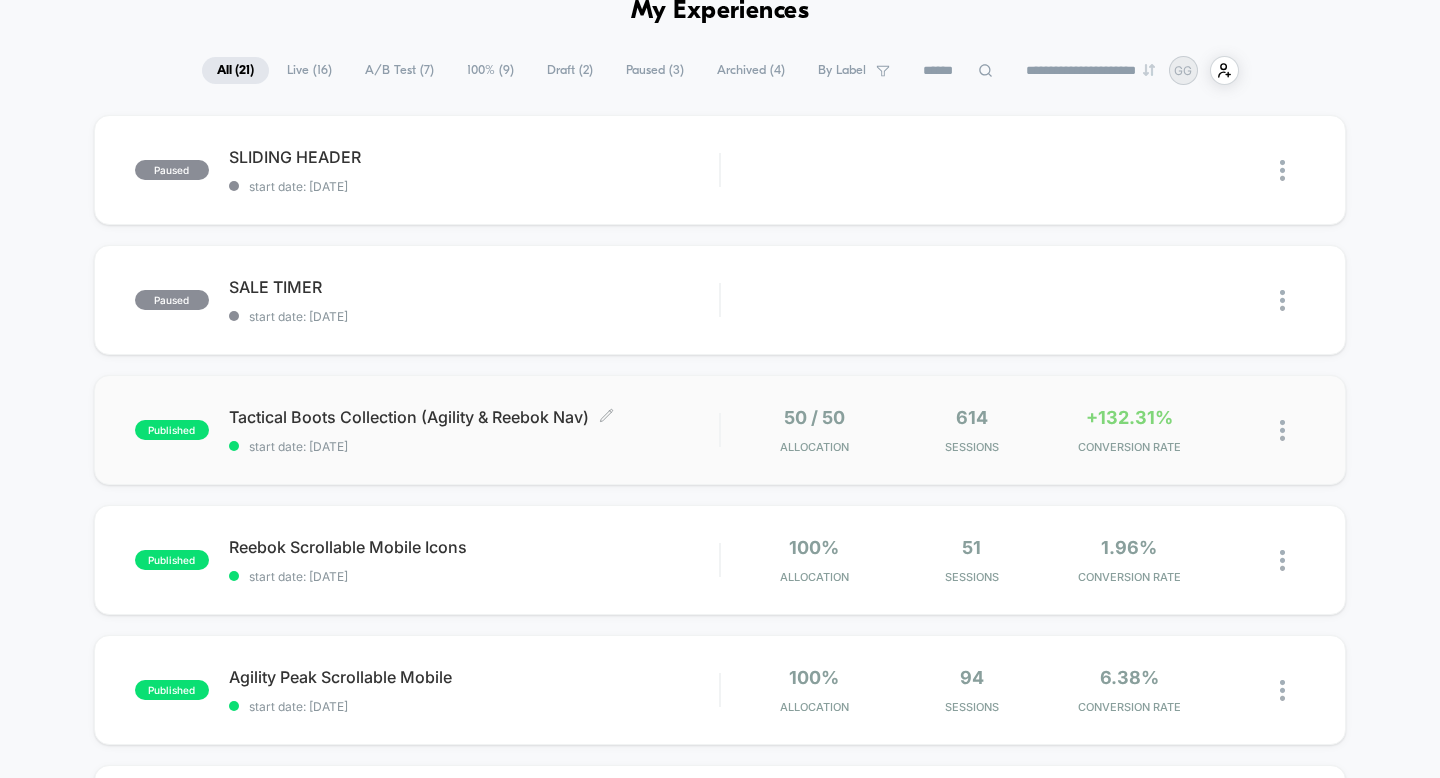 click on "start date: [DATE]" at bounding box center (474, 446) 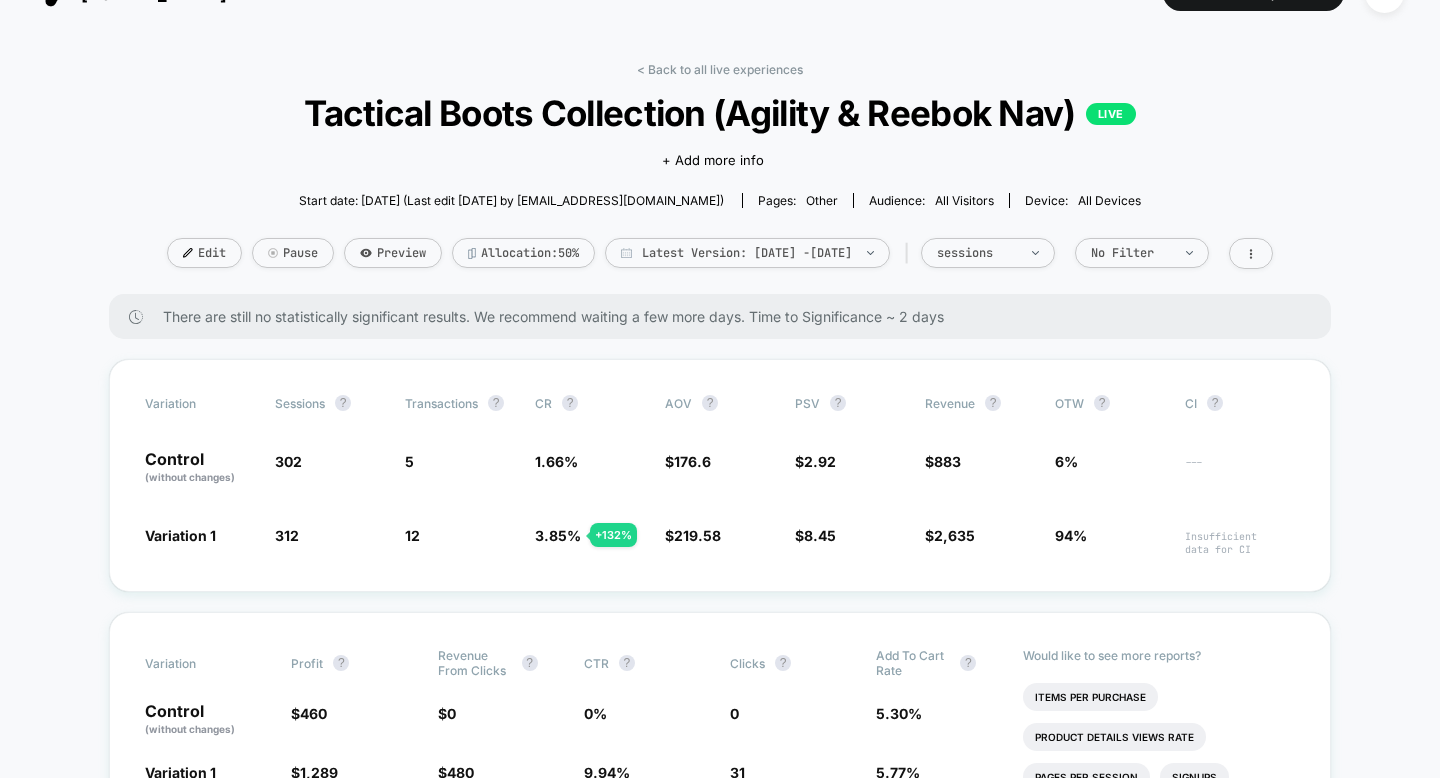scroll, scrollTop: 57, scrollLeft: 0, axis: vertical 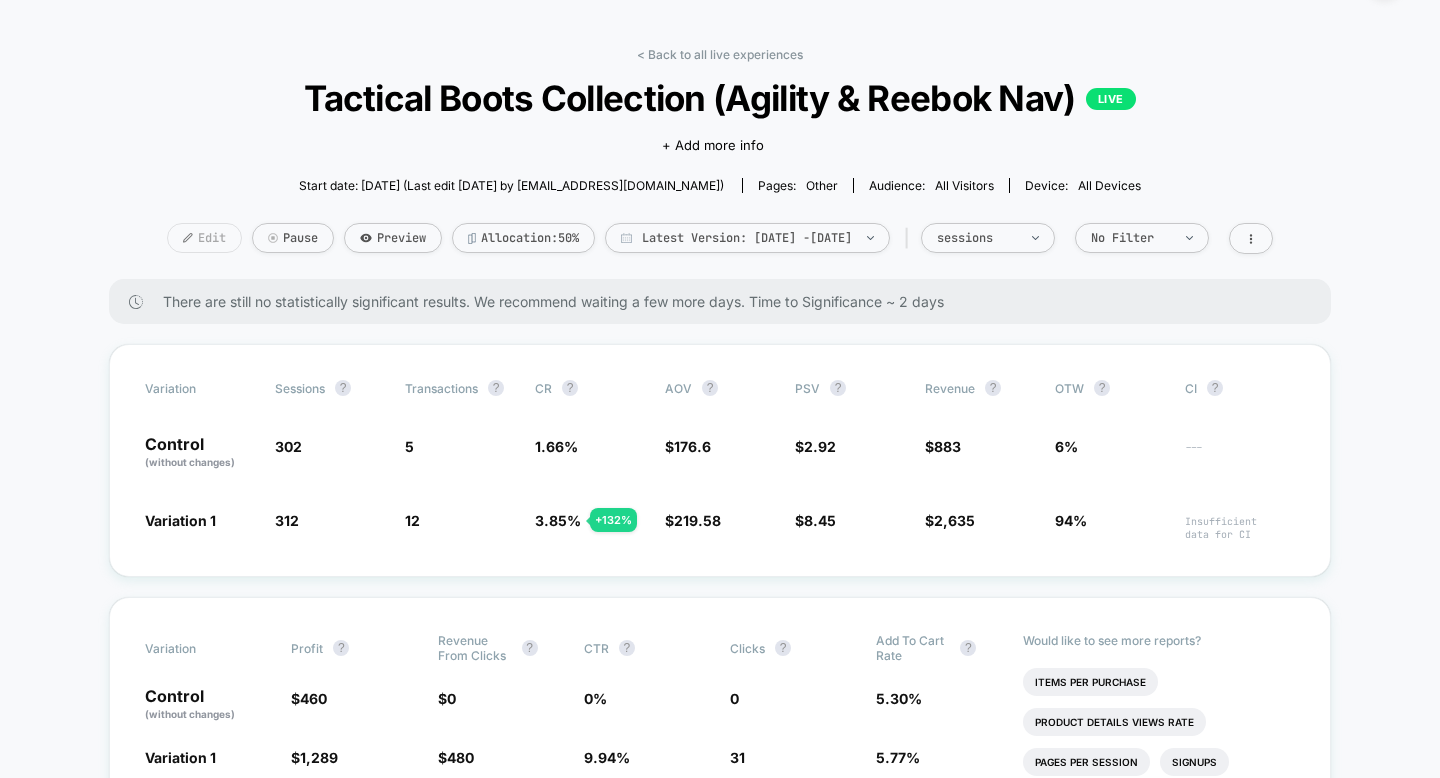 click on "Edit" at bounding box center [204, 238] 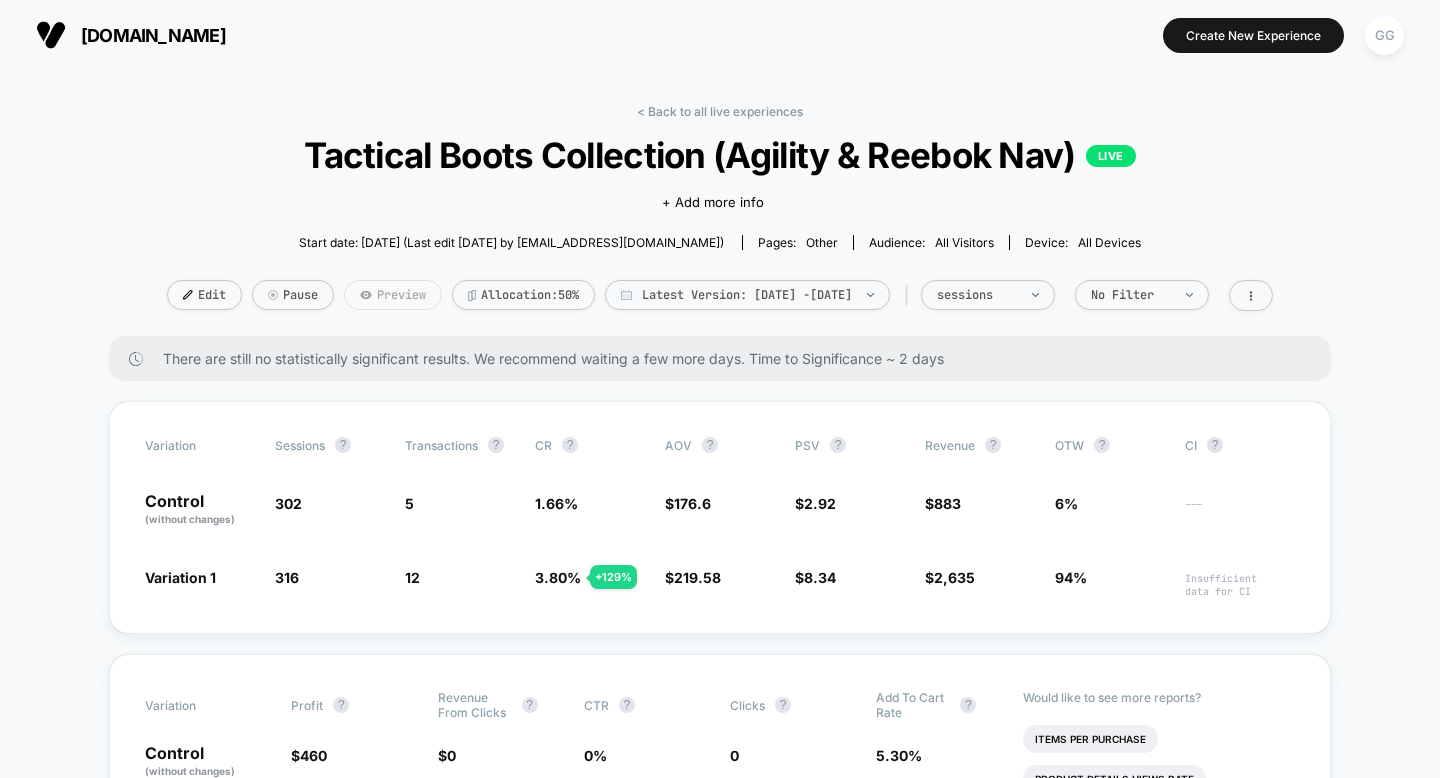 click on "Preview" at bounding box center (393, 295) 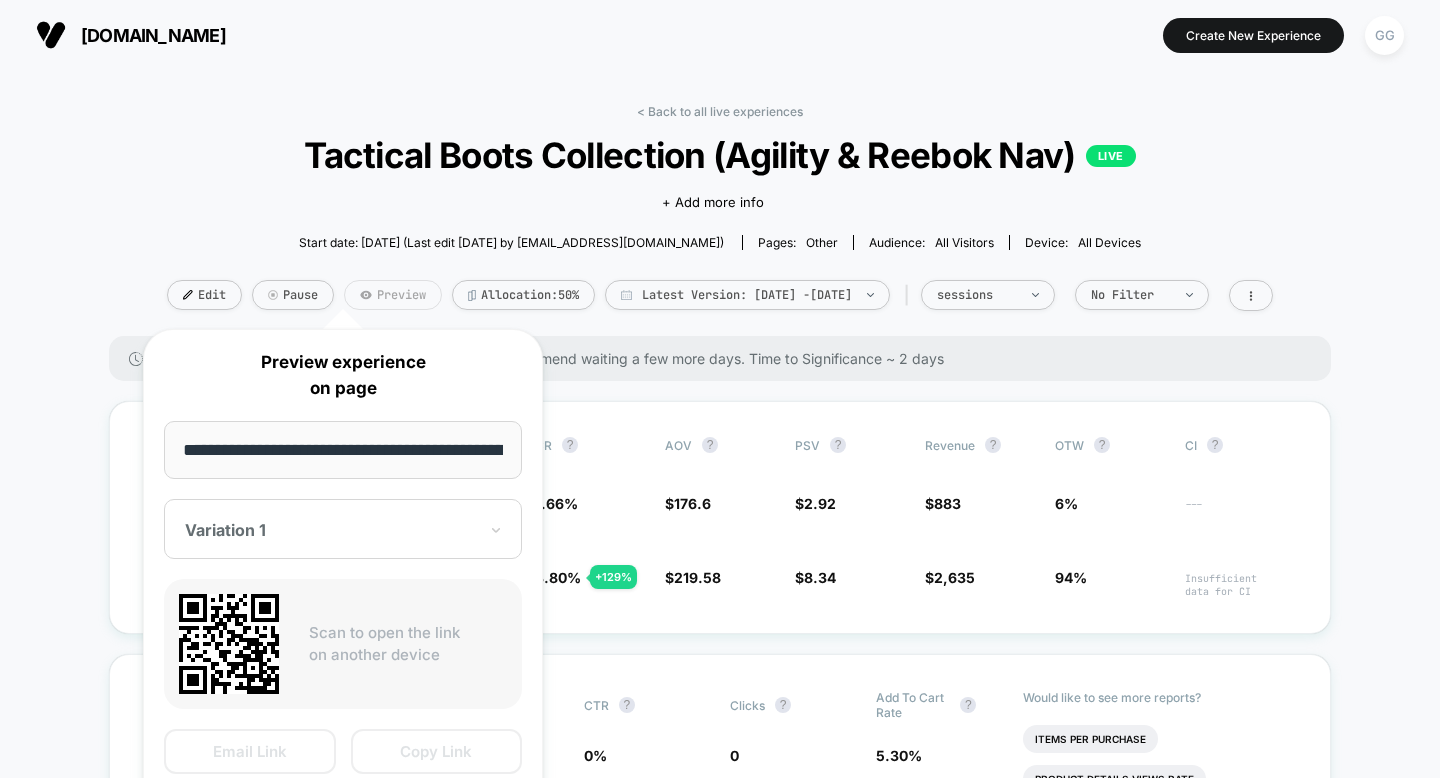 scroll, scrollTop: 0, scrollLeft: 150, axis: horizontal 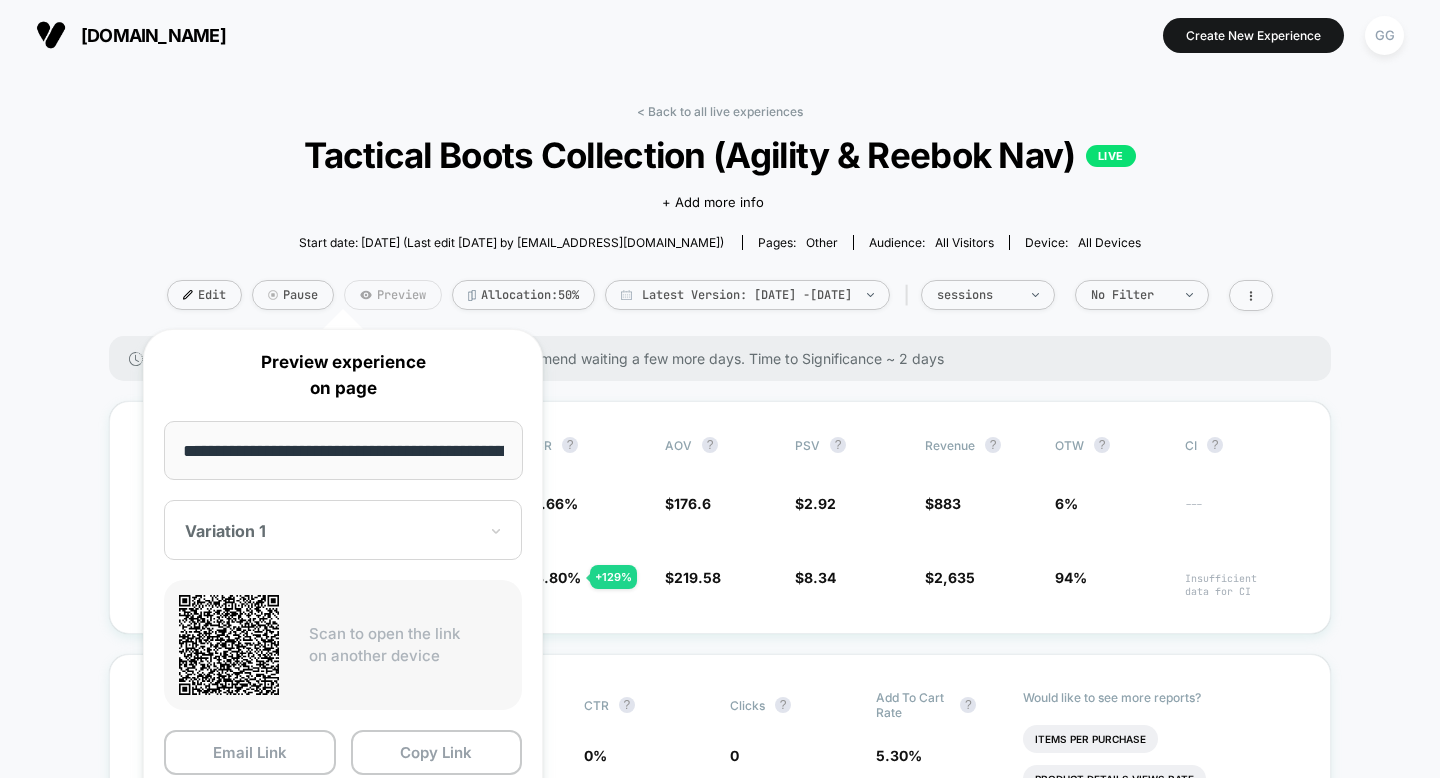 click on "Preview" at bounding box center (393, 295) 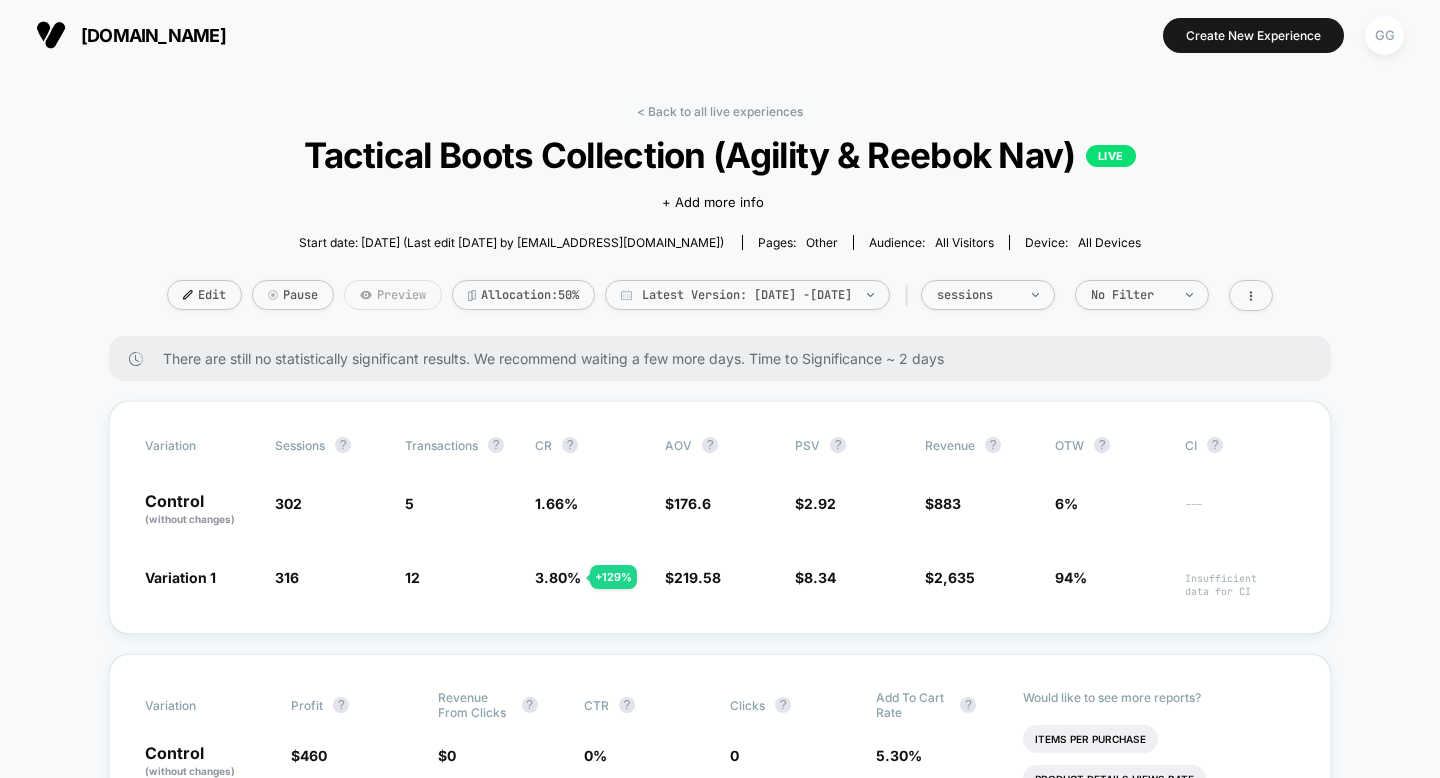 click on "Preview" at bounding box center [393, 295] 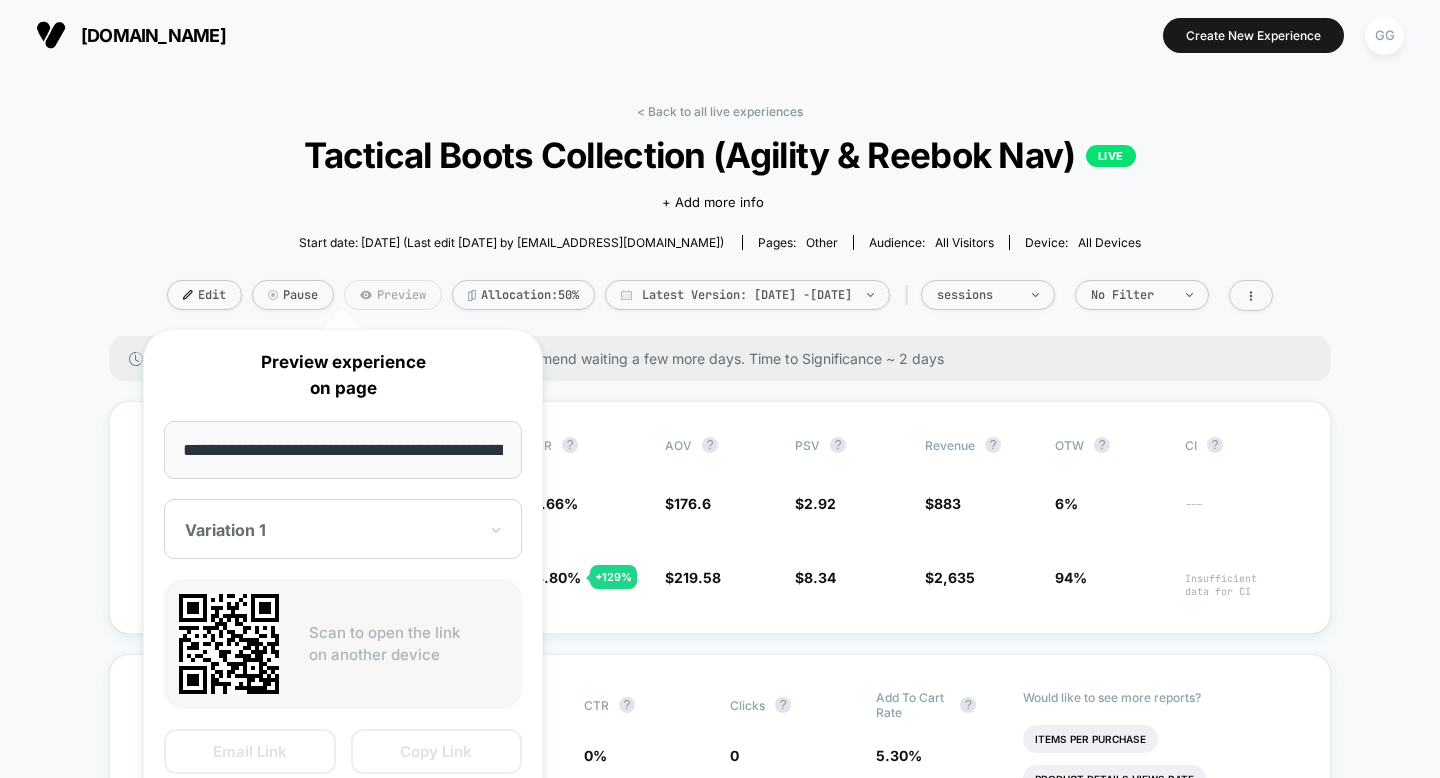 scroll, scrollTop: 0, scrollLeft: 150, axis: horizontal 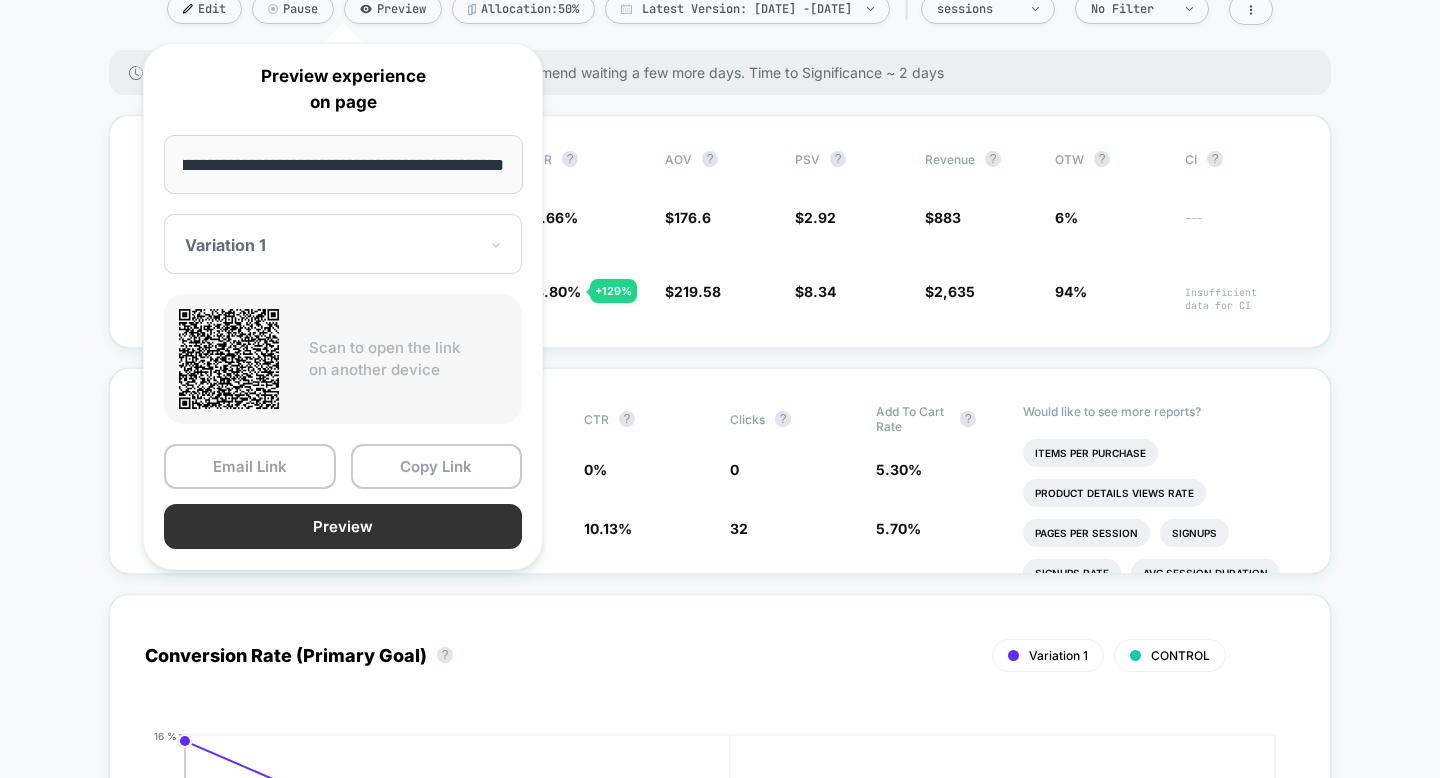 click on "Preview" at bounding box center (343, 526) 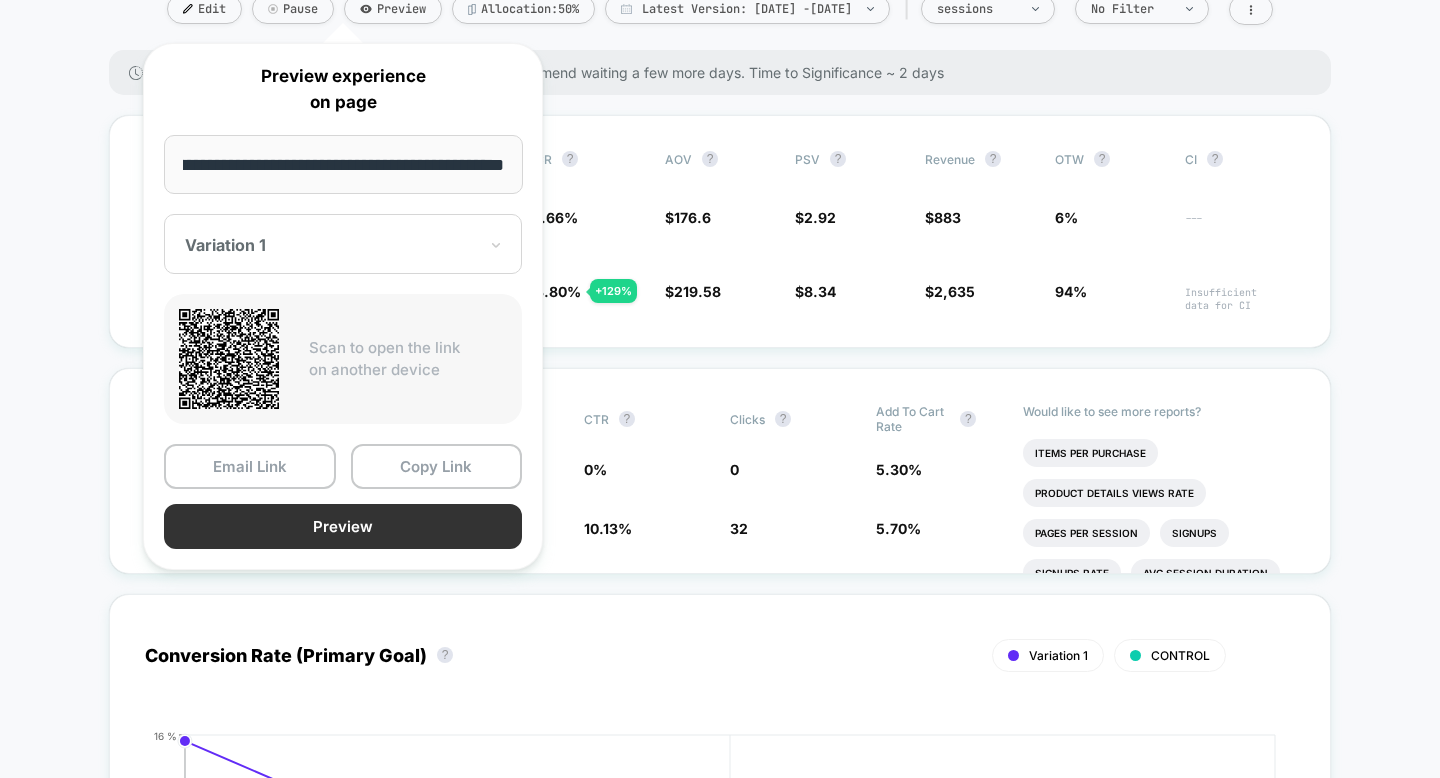scroll, scrollTop: 0, scrollLeft: 0, axis: both 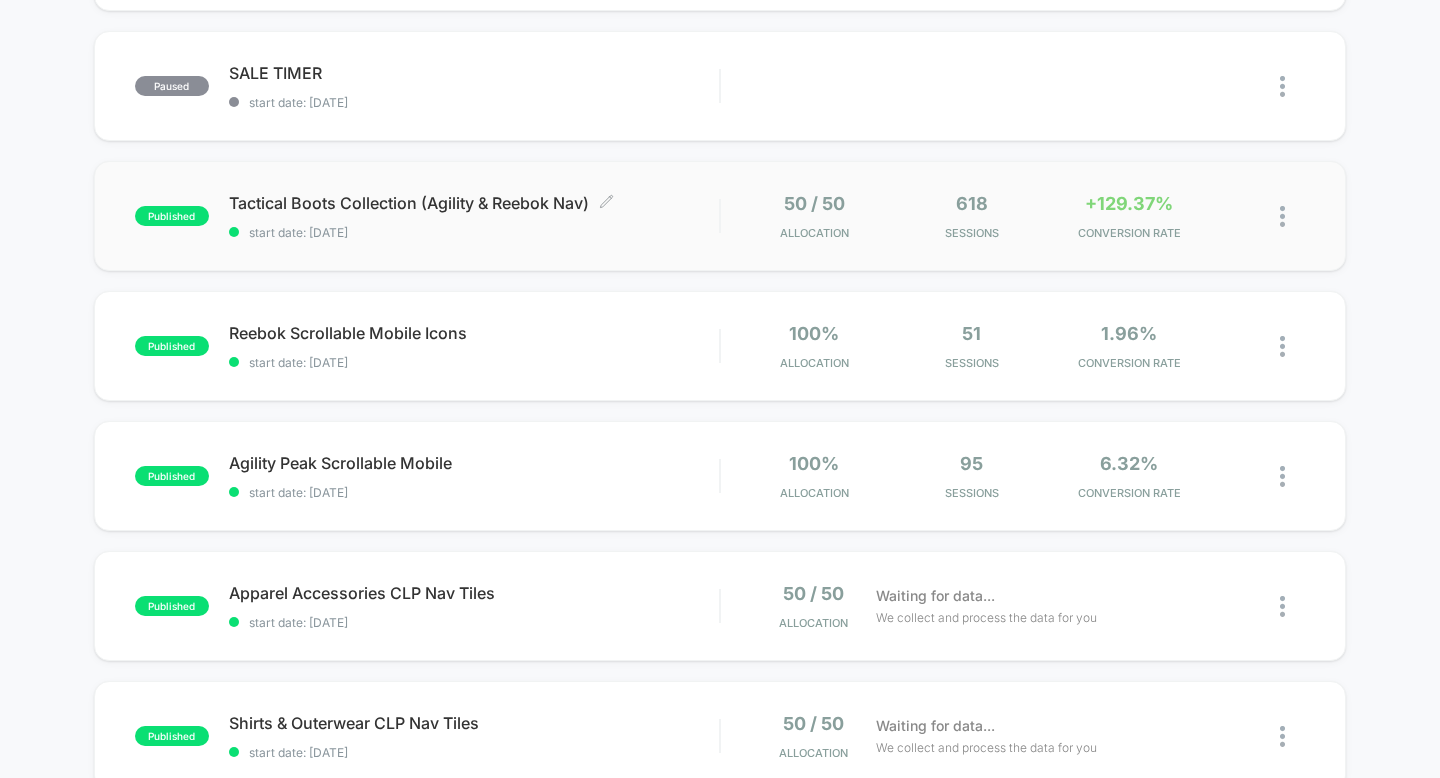 click on "Tactical Boots Collection (Agility & Reebok Nav) Click to edit experience details" at bounding box center [474, 203] 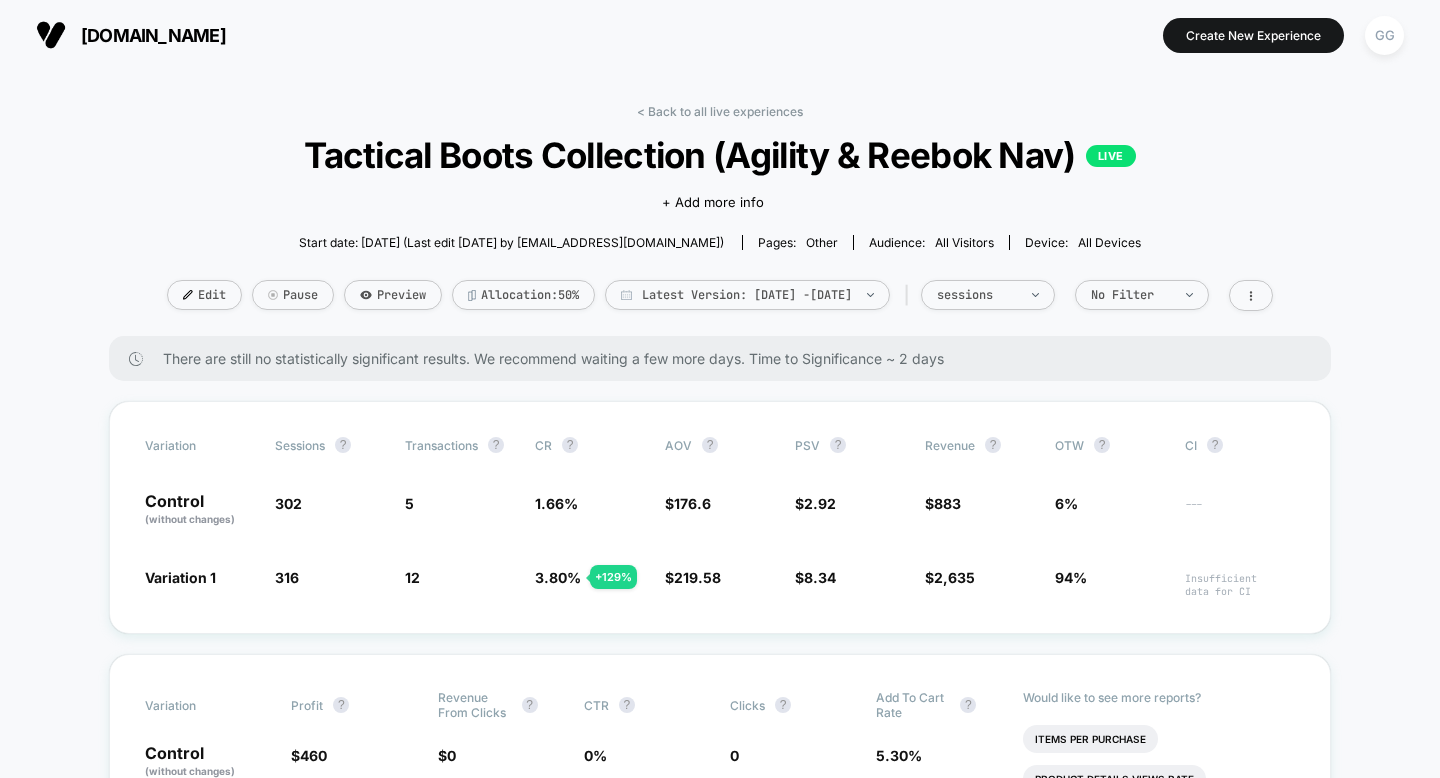 scroll, scrollTop: 132, scrollLeft: 0, axis: vertical 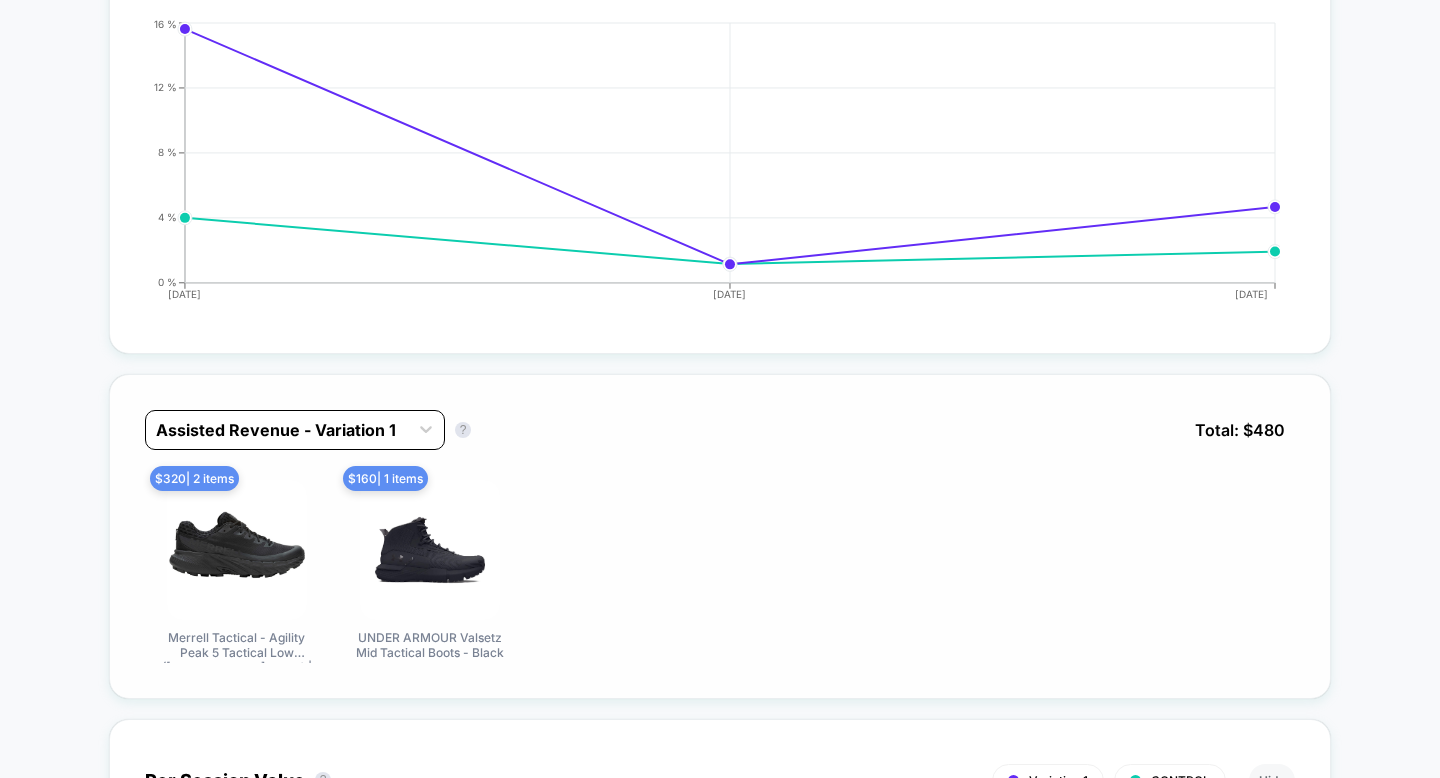 click at bounding box center (277, 430) 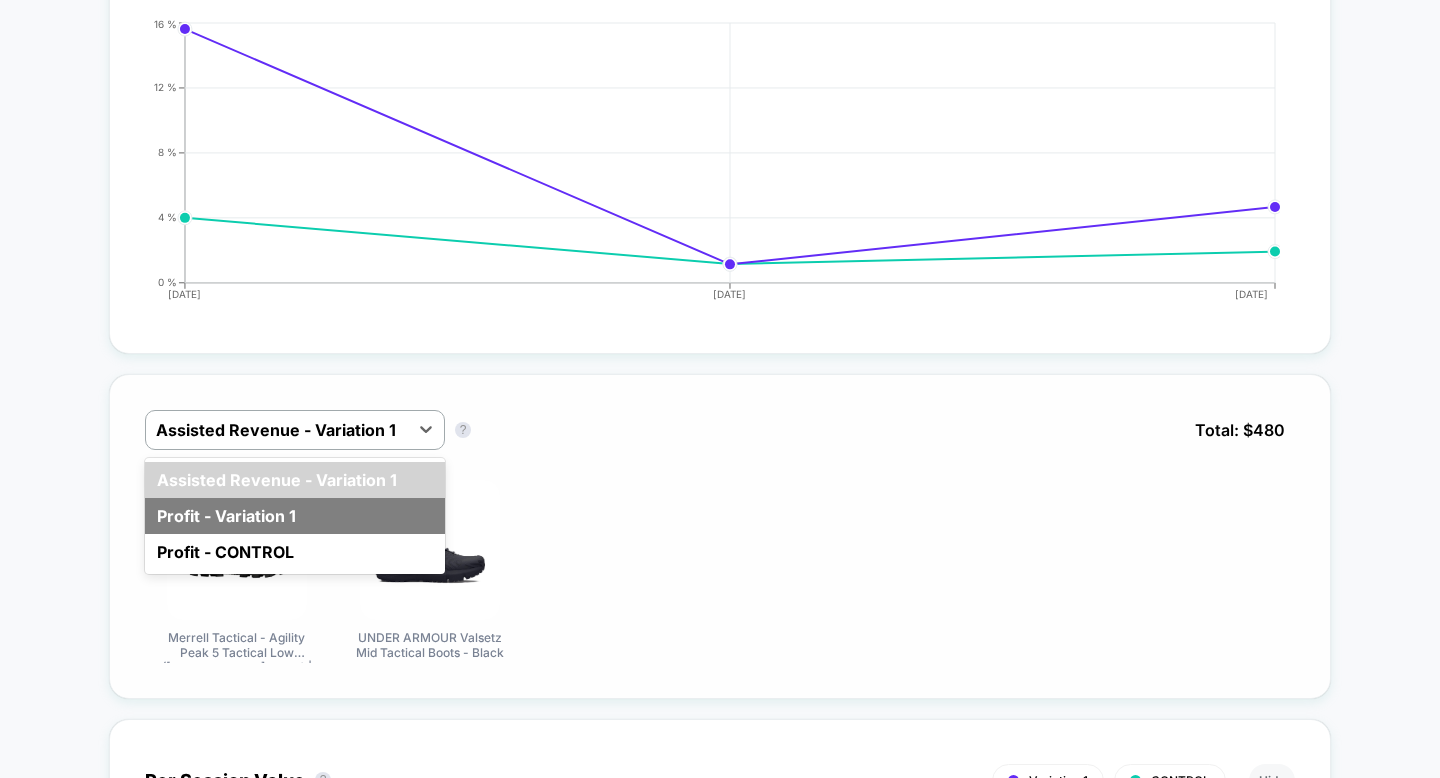 click on "Profit   - Variation 1" at bounding box center [295, 516] 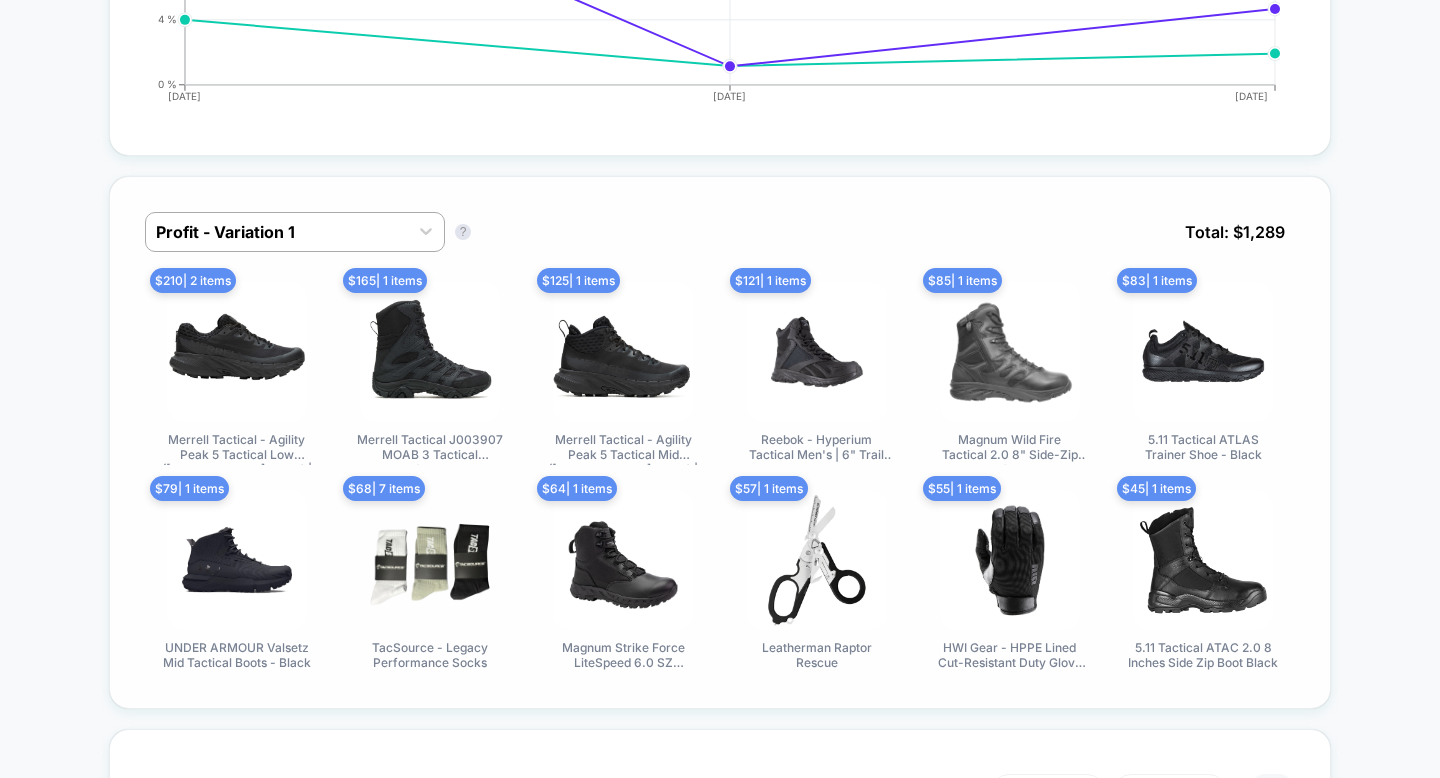 scroll, scrollTop: 1208, scrollLeft: 0, axis: vertical 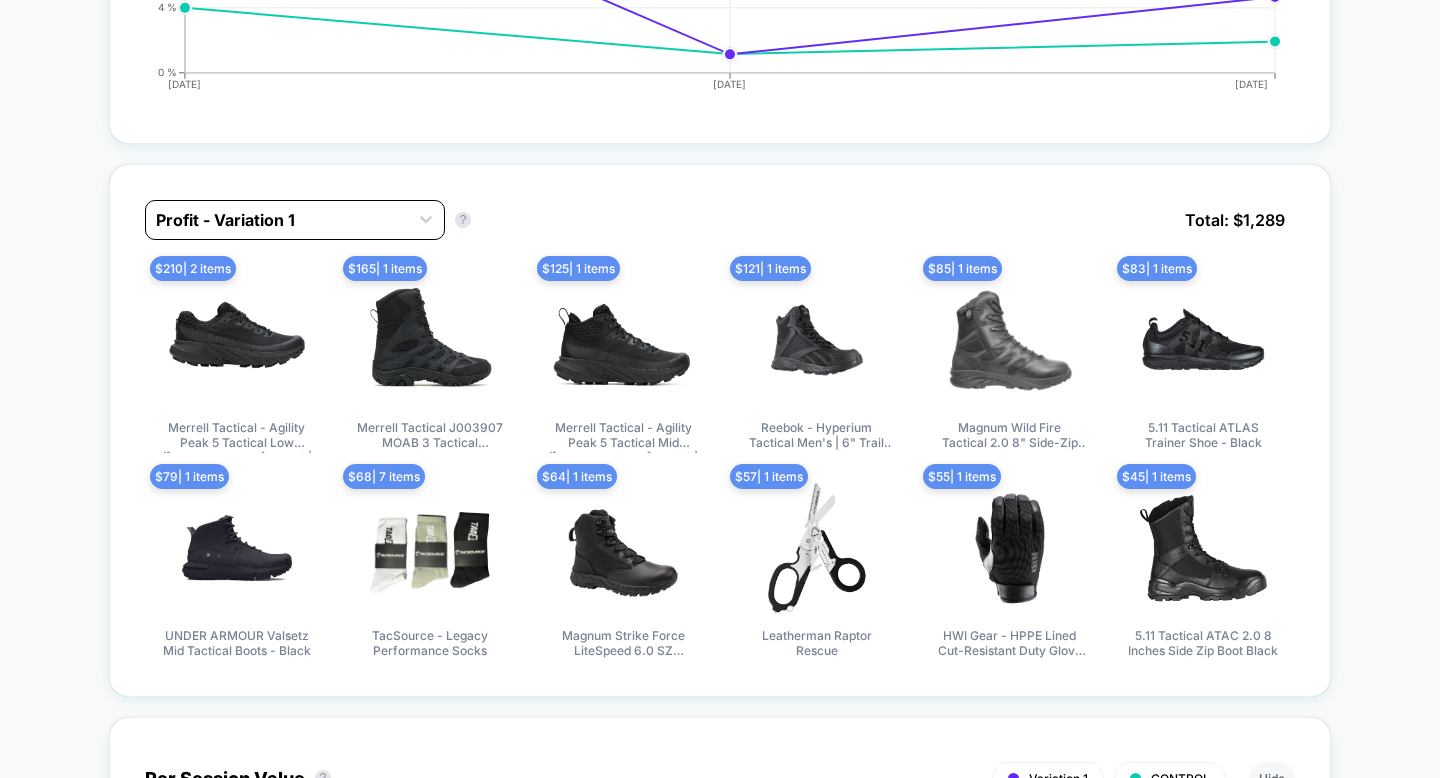 click at bounding box center (277, 220) 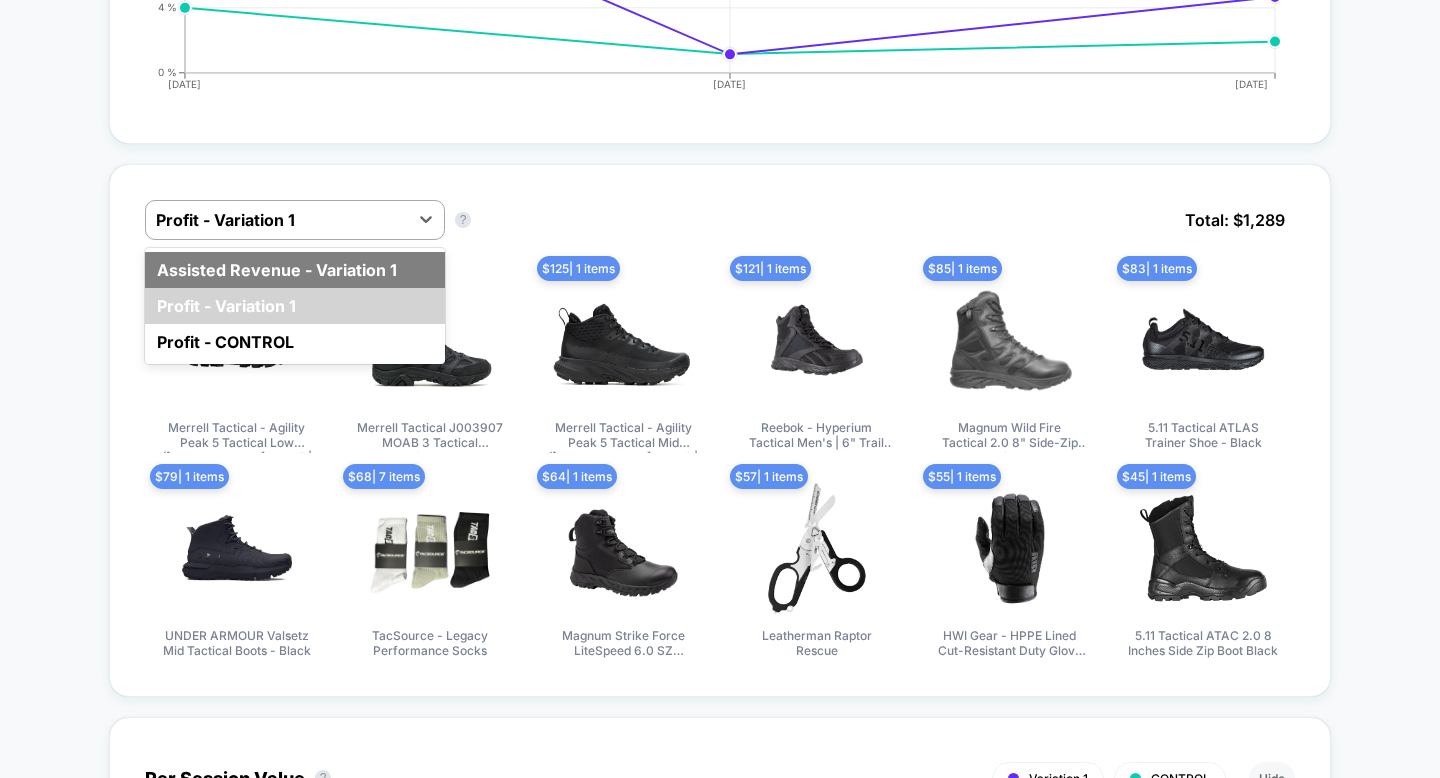 click on "Assisted Revenue  - Variation 1" at bounding box center (295, 270) 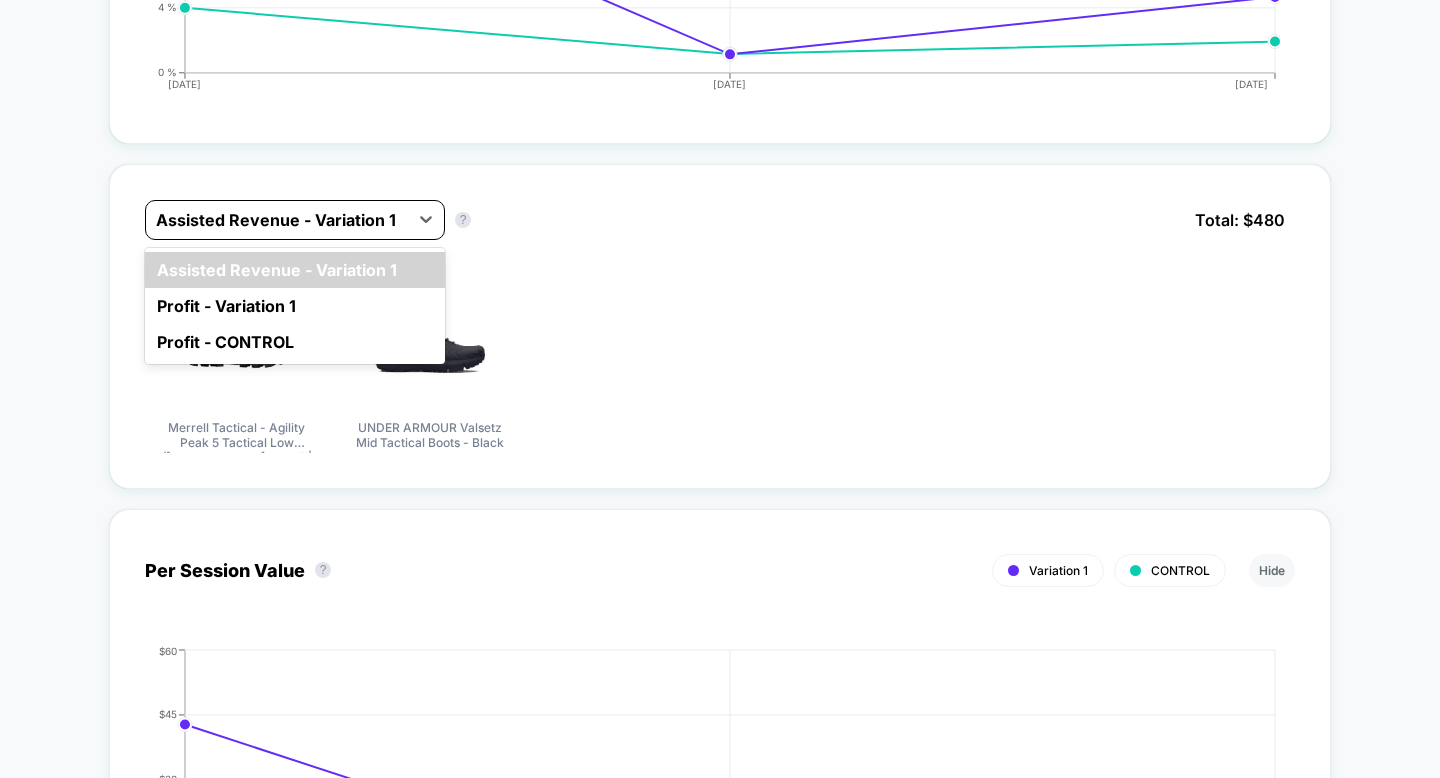 click at bounding box center [277, 220] 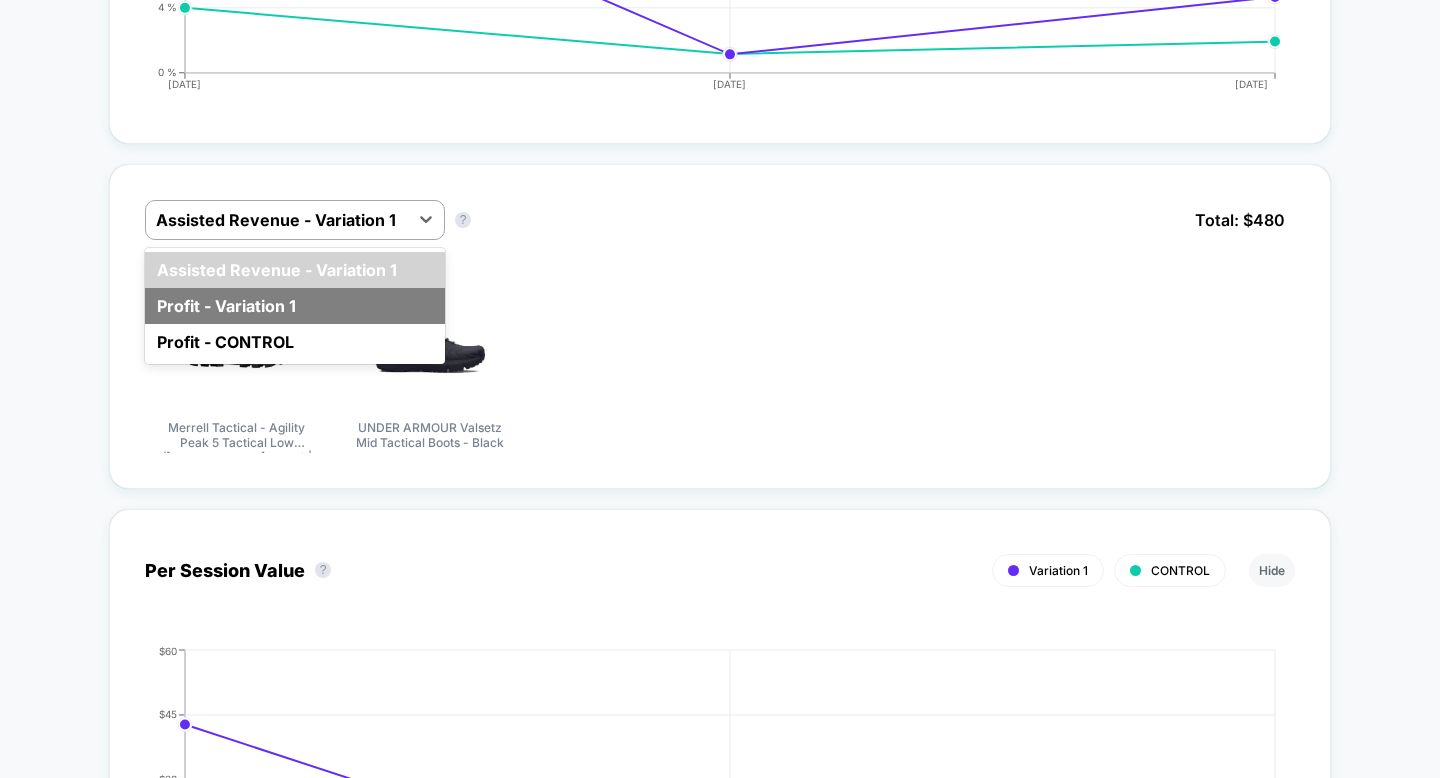 click on "Profit   - Variation 1" at bounding box center [295, 306] 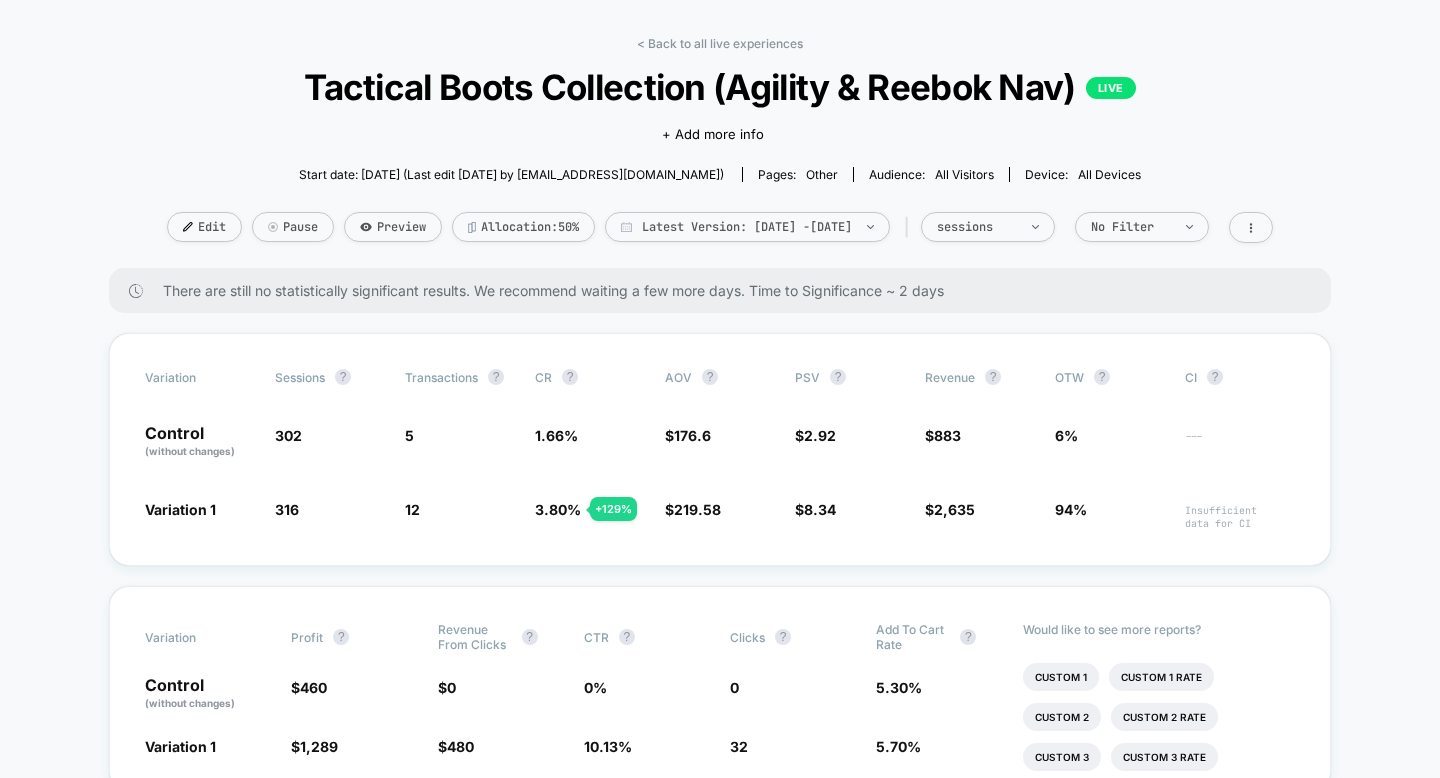 scroll, scrollTop: 0, scrollLeft: 0, axis: both 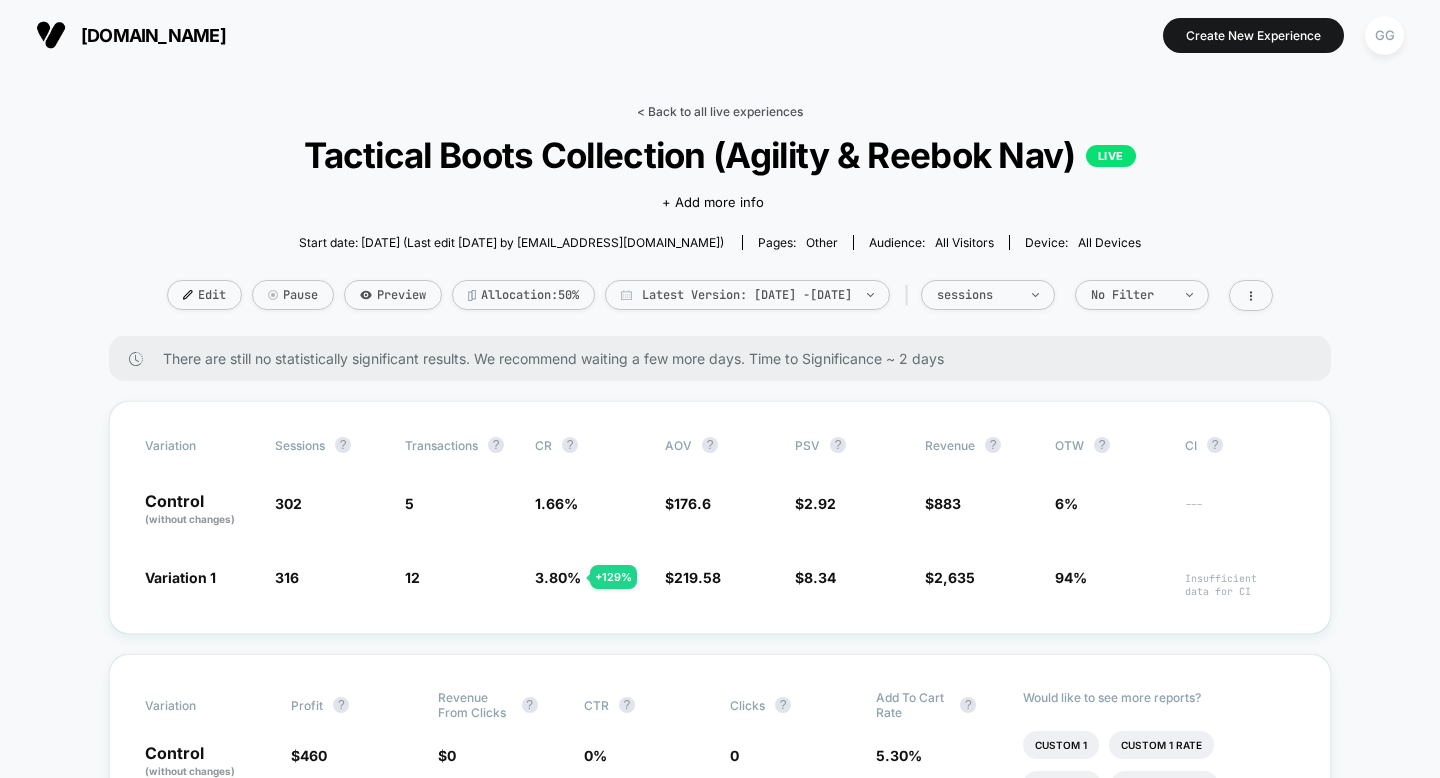 click on "< Back to all live experiences" at bounding box center [720, 111] 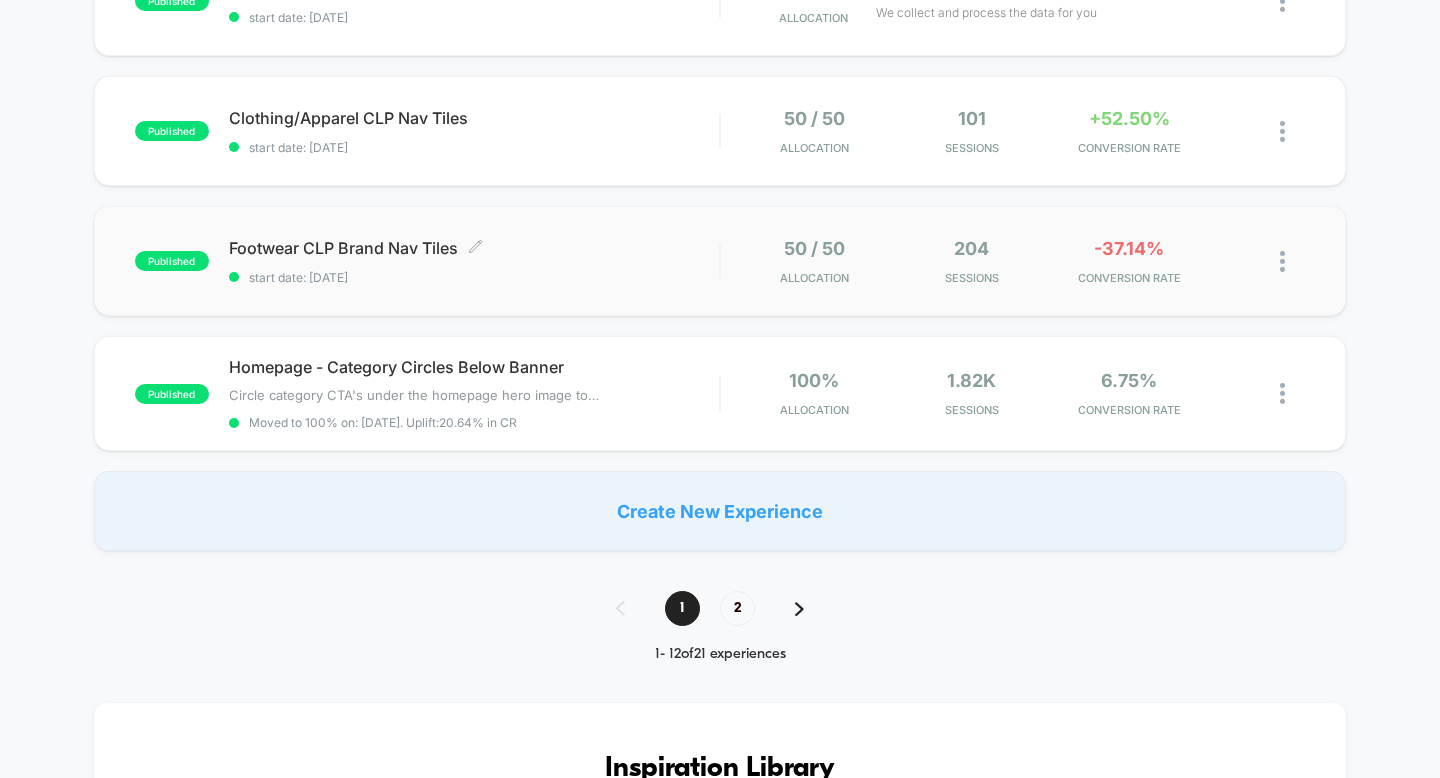 scroll, scrollTop: 1316, scrollLeft: 0, axis: vertical 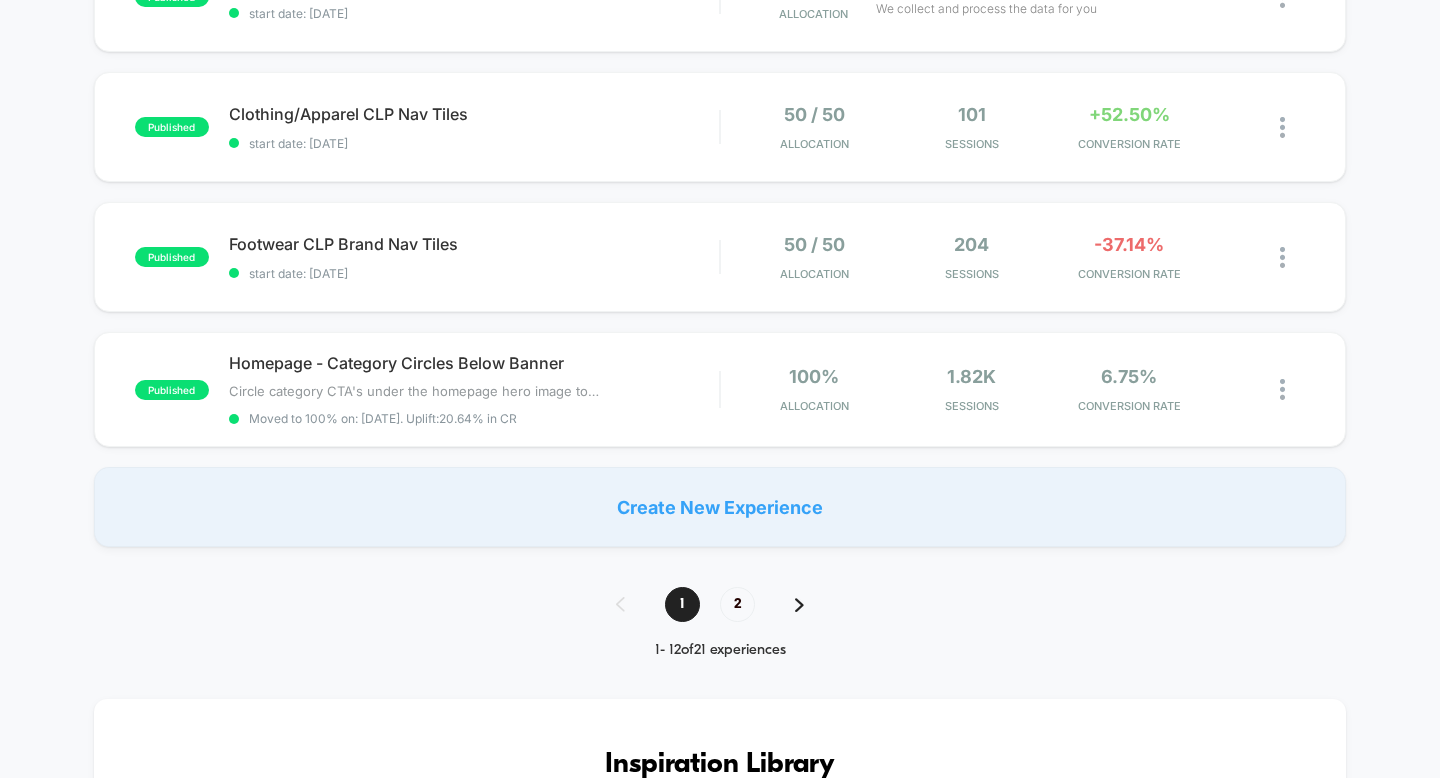 click at bounding box center (799, 605) 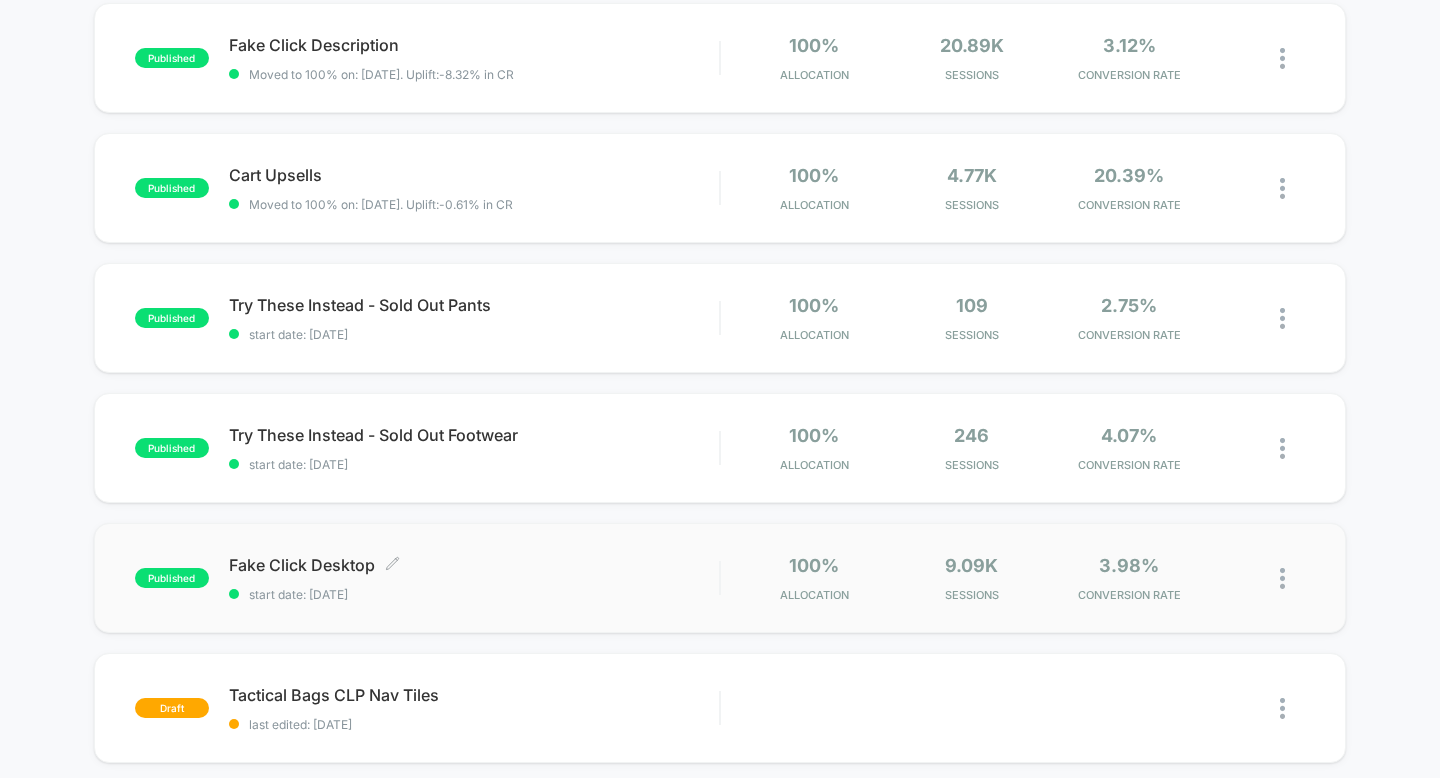 scroll, scrollTop: 559, scrollLeft: 0, axis: vertical 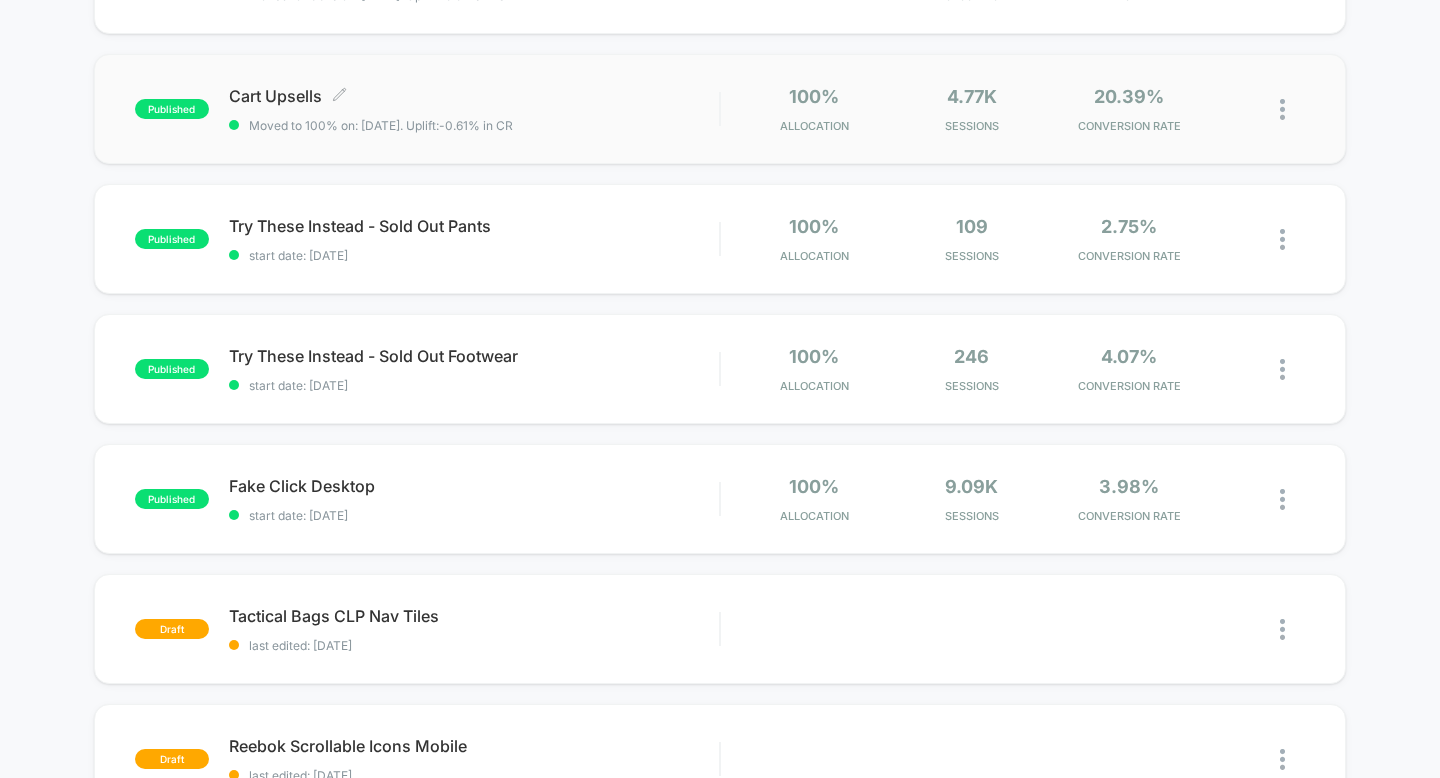 click on "Cart Upsells Click to edit experience details Click to edit experience details Moved to 100% on:   [DATE] . Uplift: -0.61% in CR" at bounding box center (474, 109) 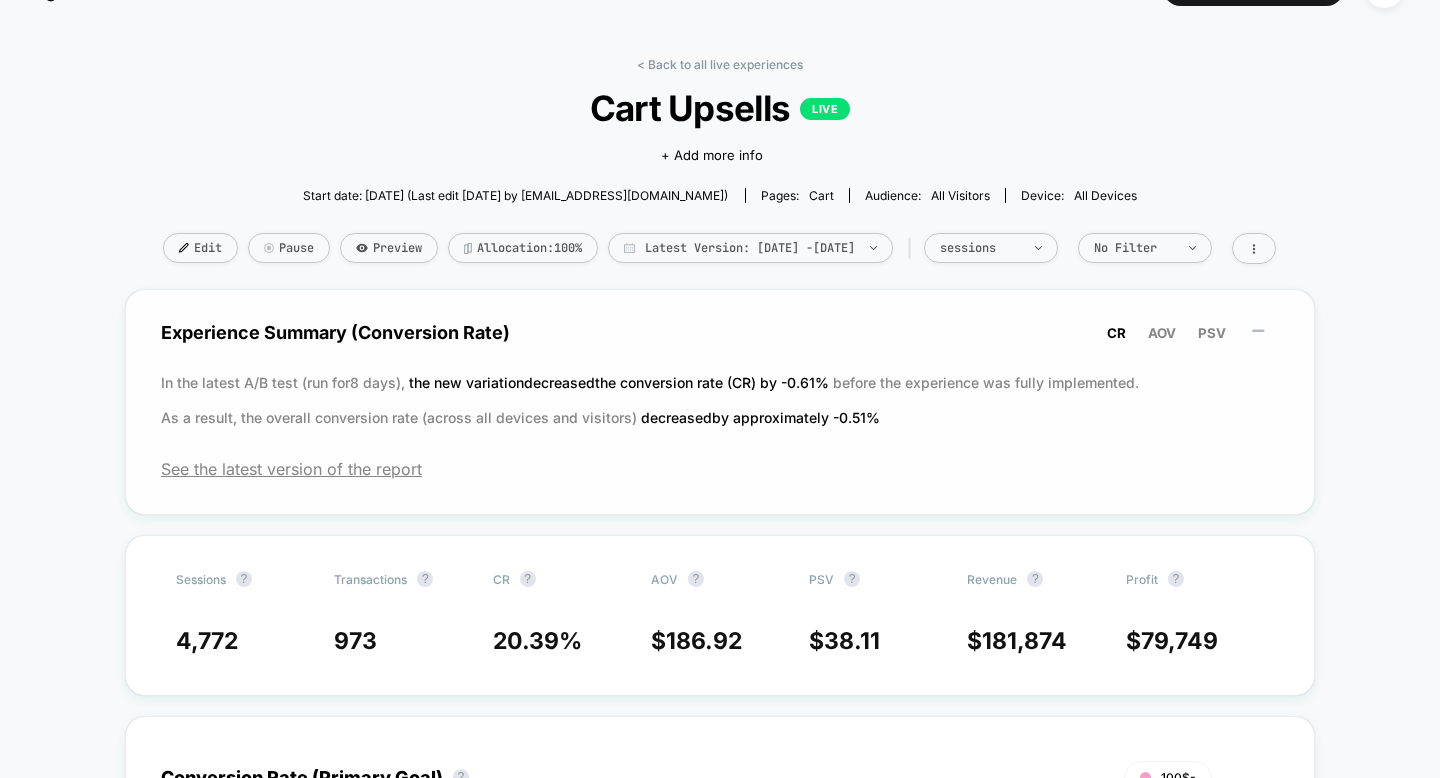 scroll, scrollTop: 48, scrollLeft: 0, axis: vertical 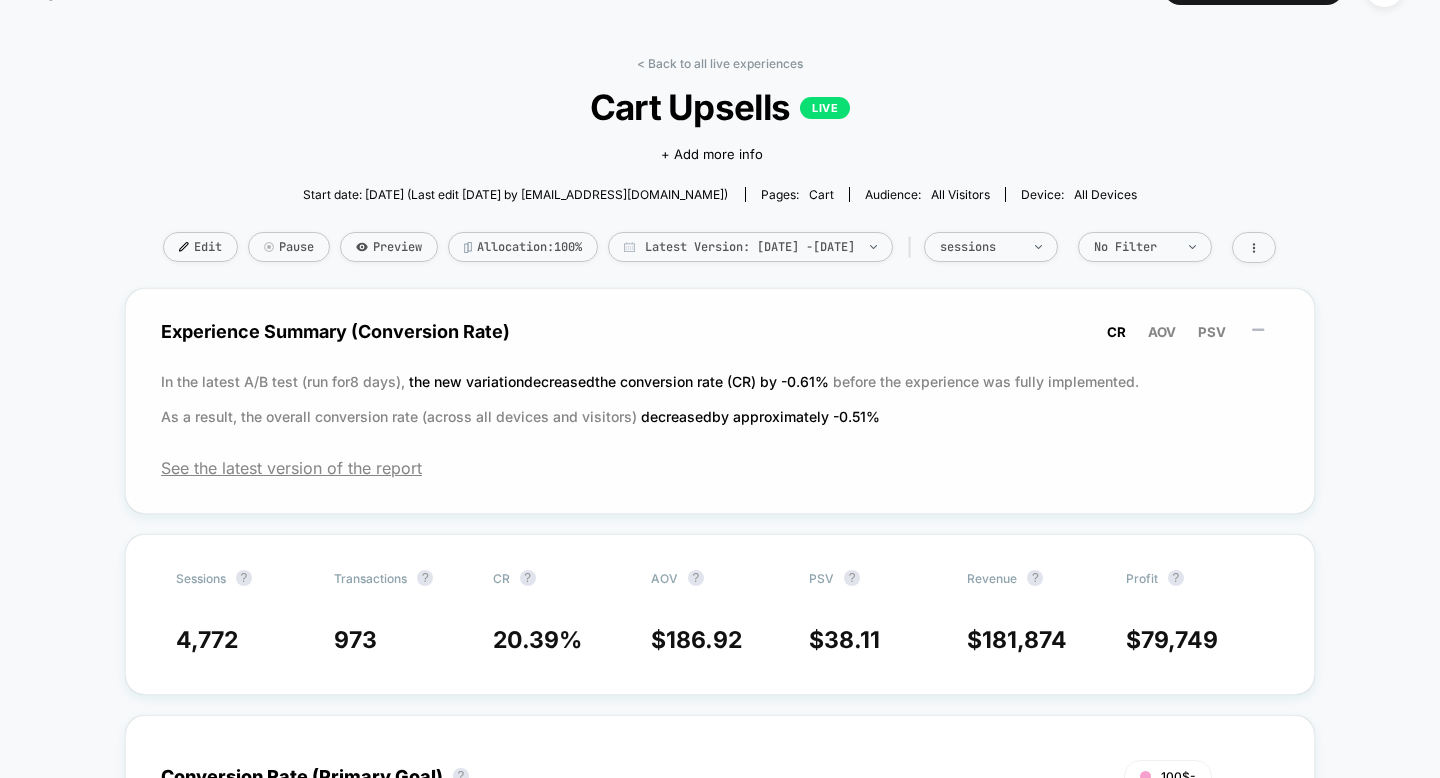 drag, startPoint x: 846, startPoint y: 353, endPoint x: 886, endPoint y: 393, distance: 56.568542 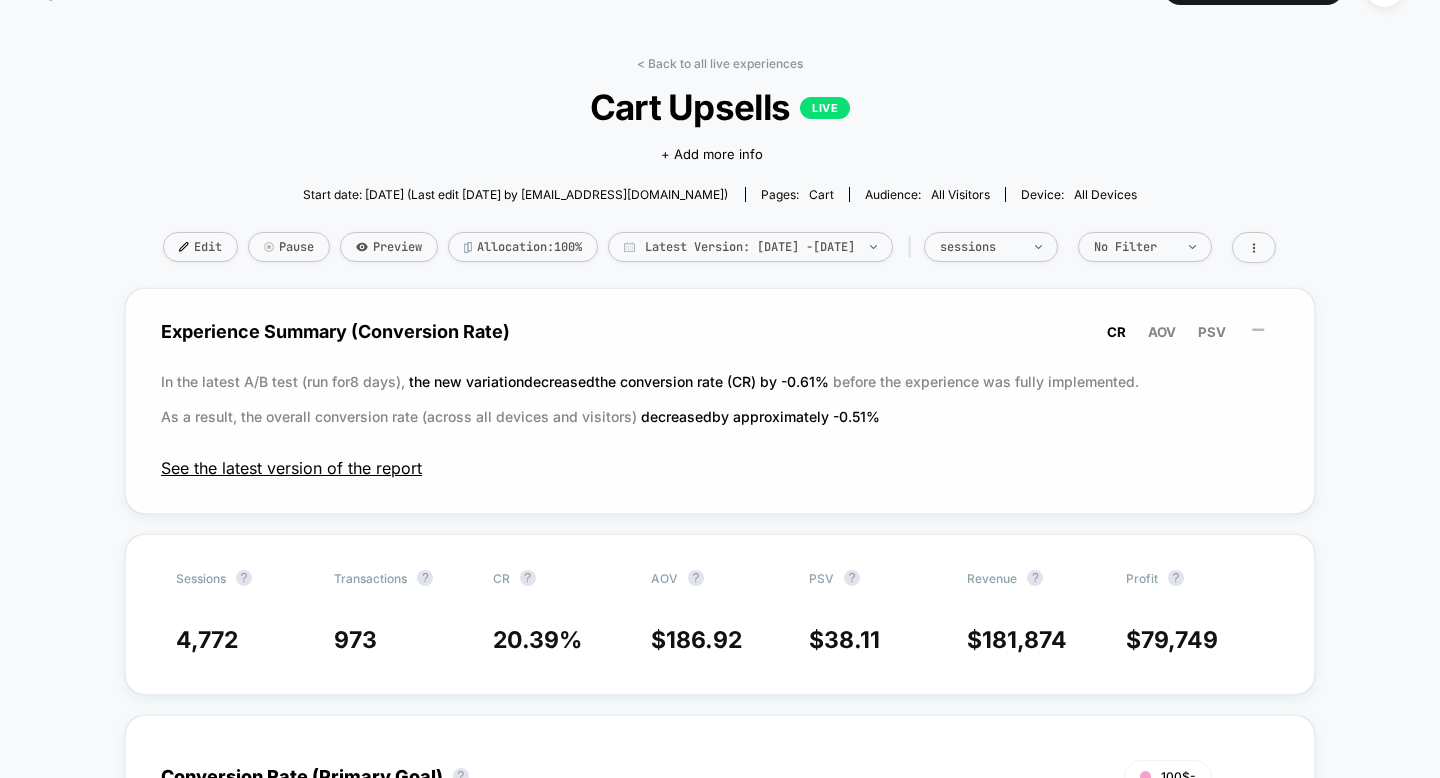 click on "See the latest version of the report" at bounding box center [720, 468] 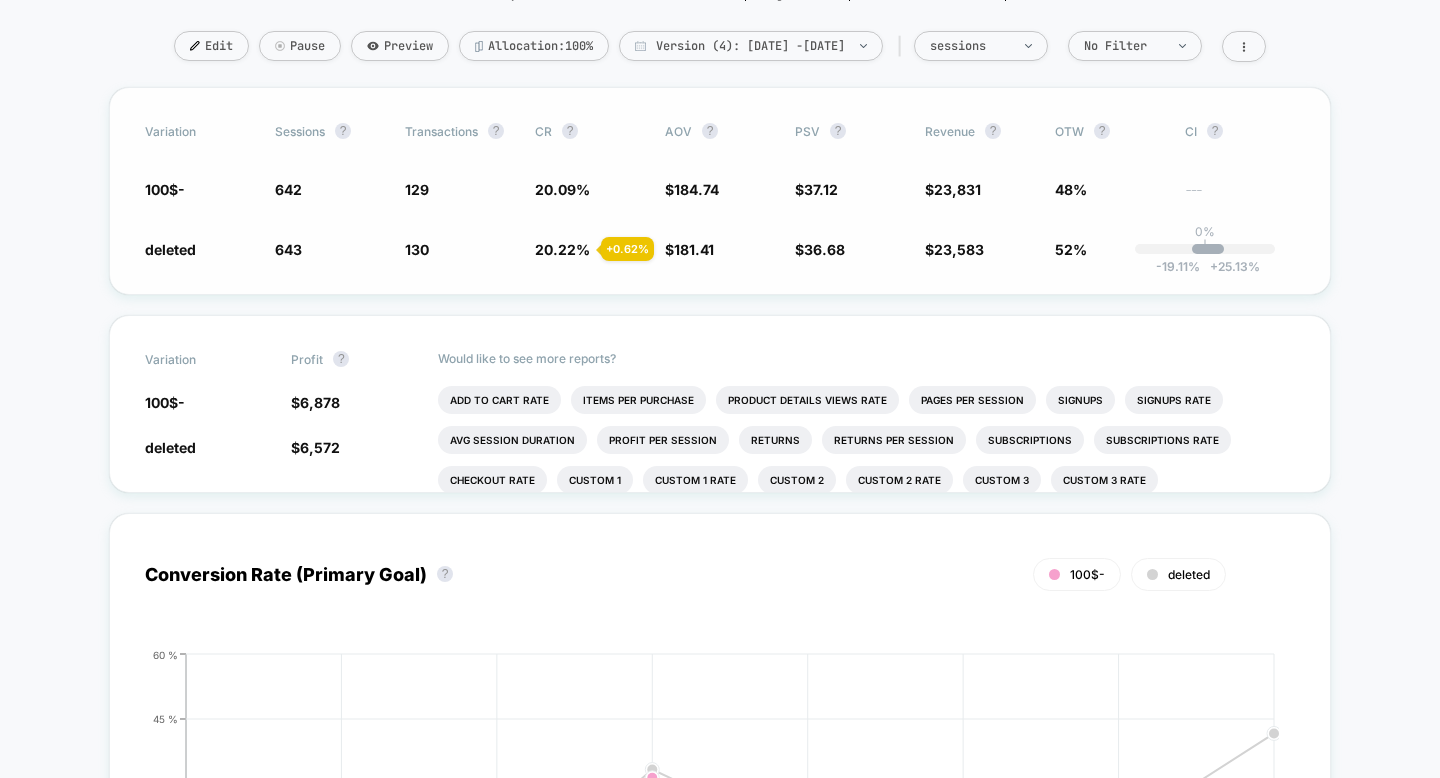 scroll, scrollTop: 248, scrollLeft: 0, axis: vertical 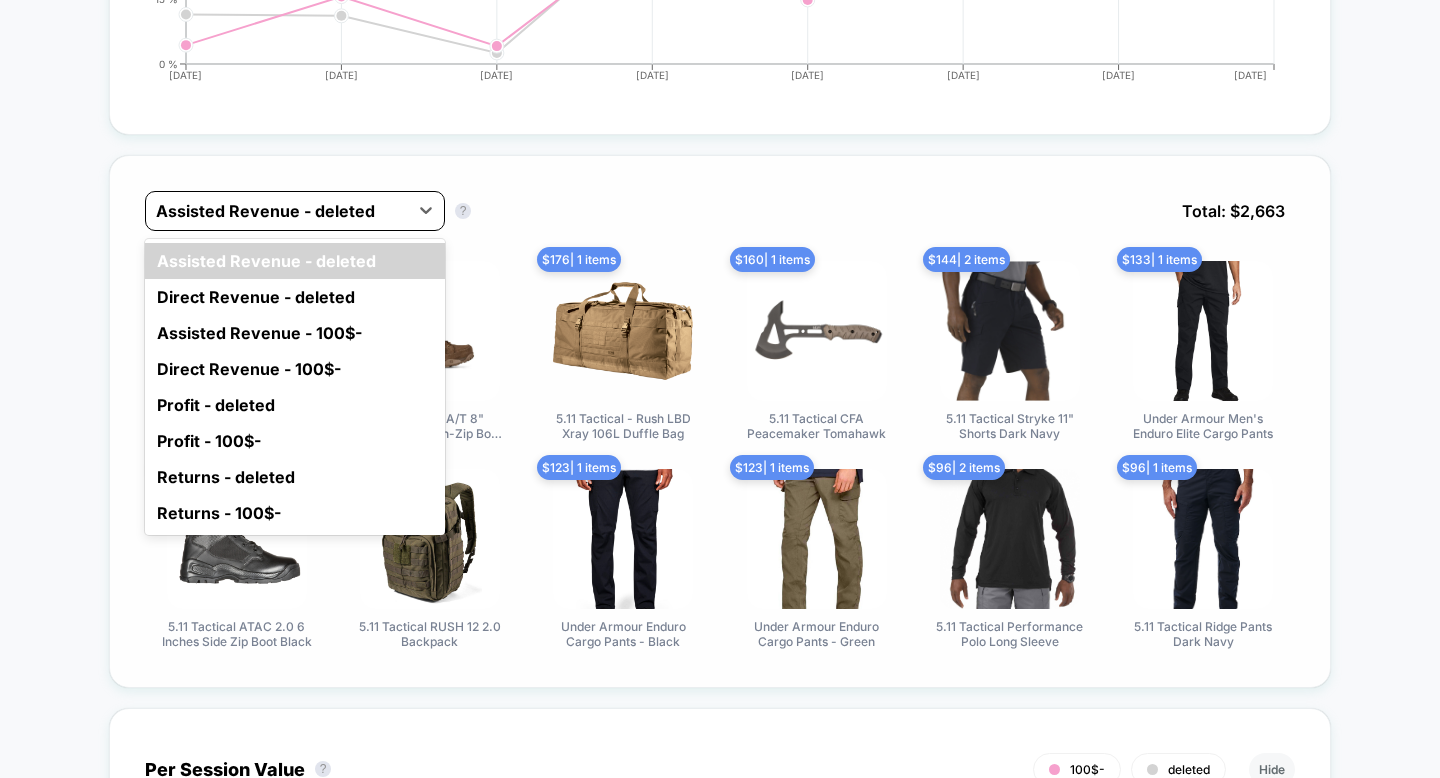 click on "Assisted Revenue  - deleted" at bounding box center [295, 211] 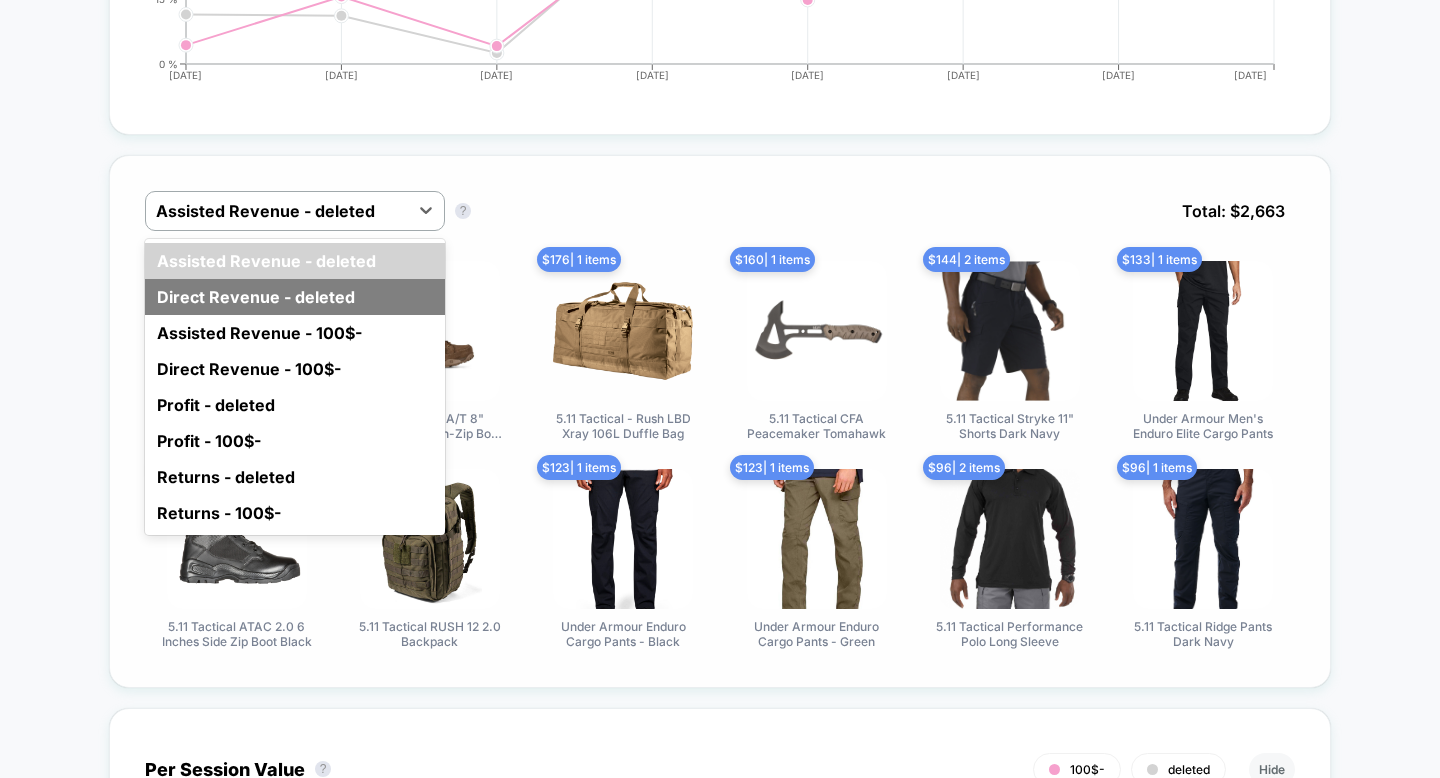 click on "Direct Revenue  - deleted" at bounding box center (295, 297) 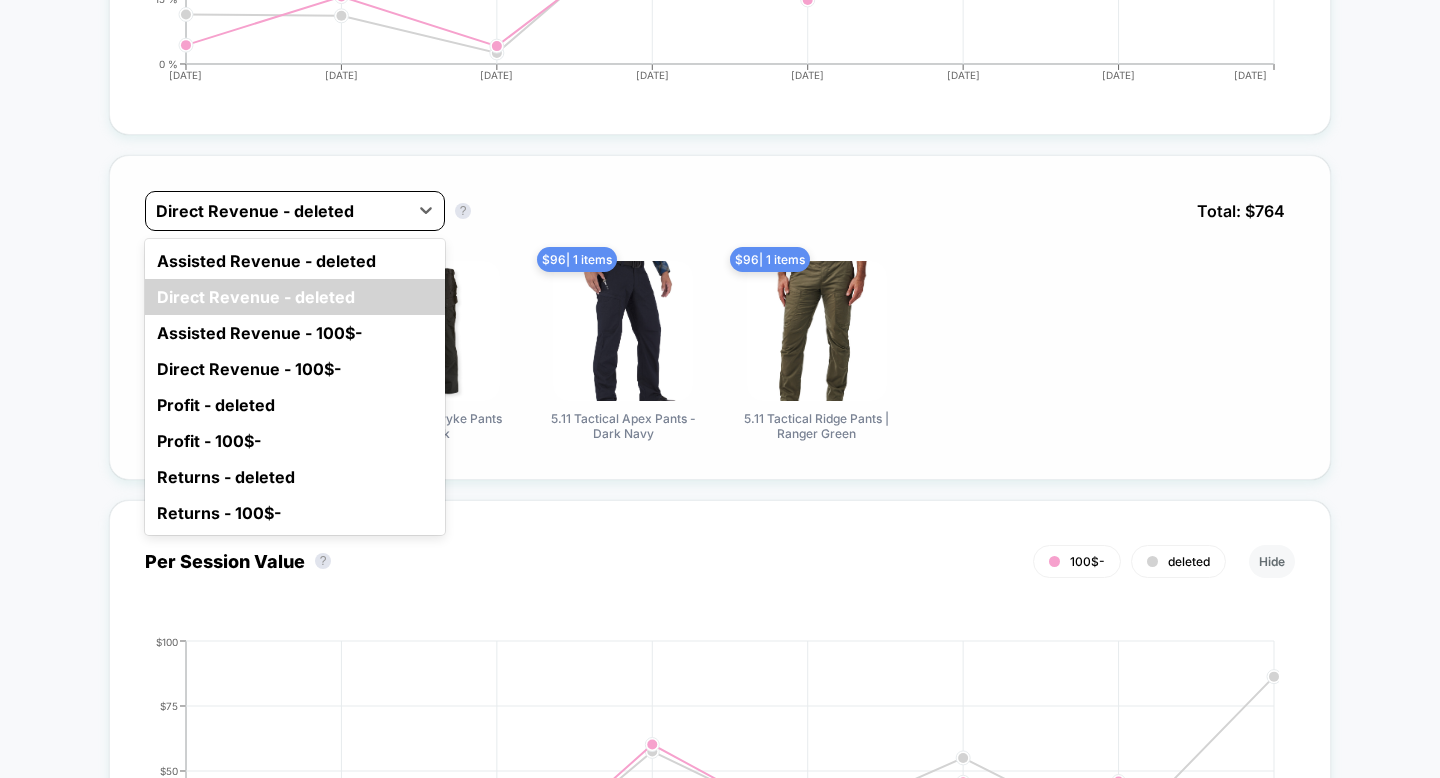 click at bounding box center (277, 211) 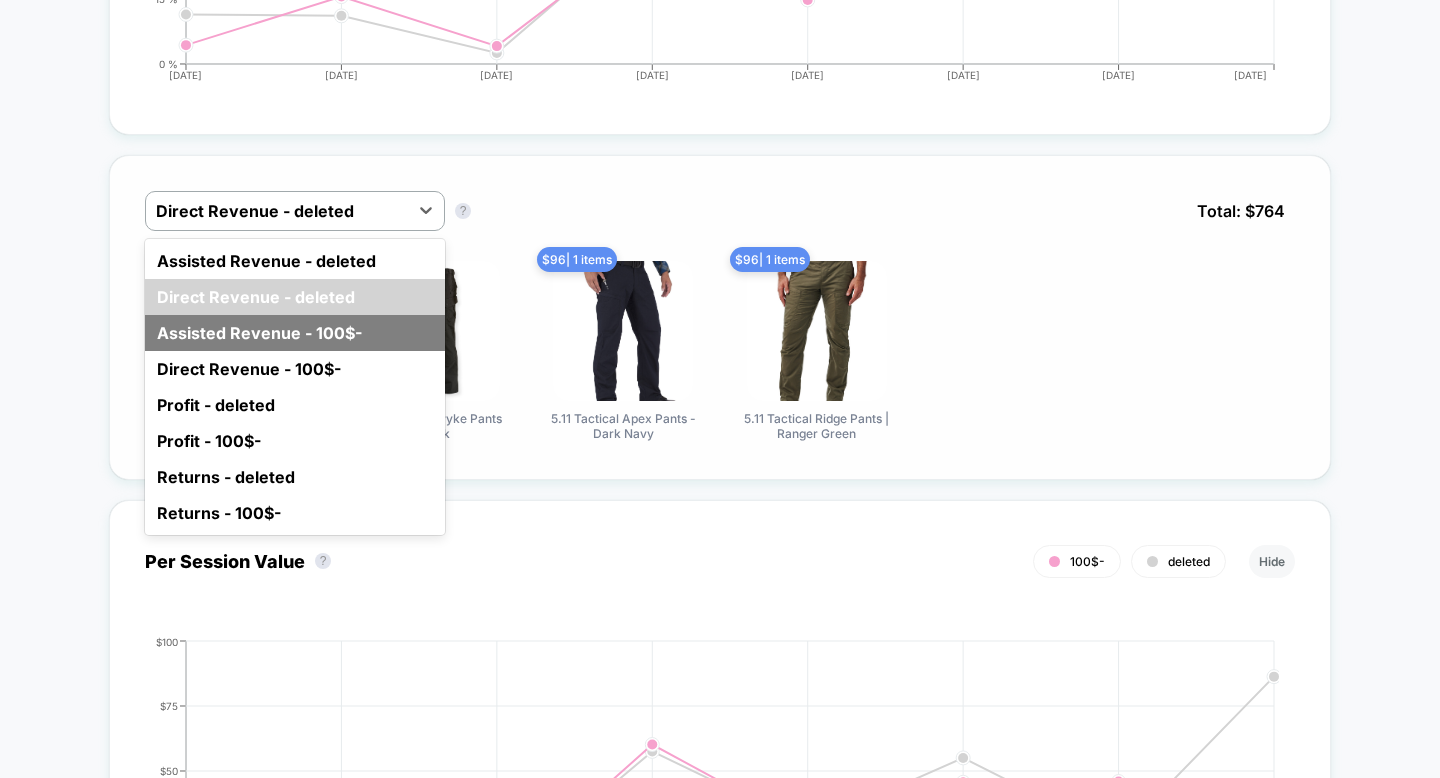 click on "Assisted Revenue  - 100$-" at bounding box center [295, 333] 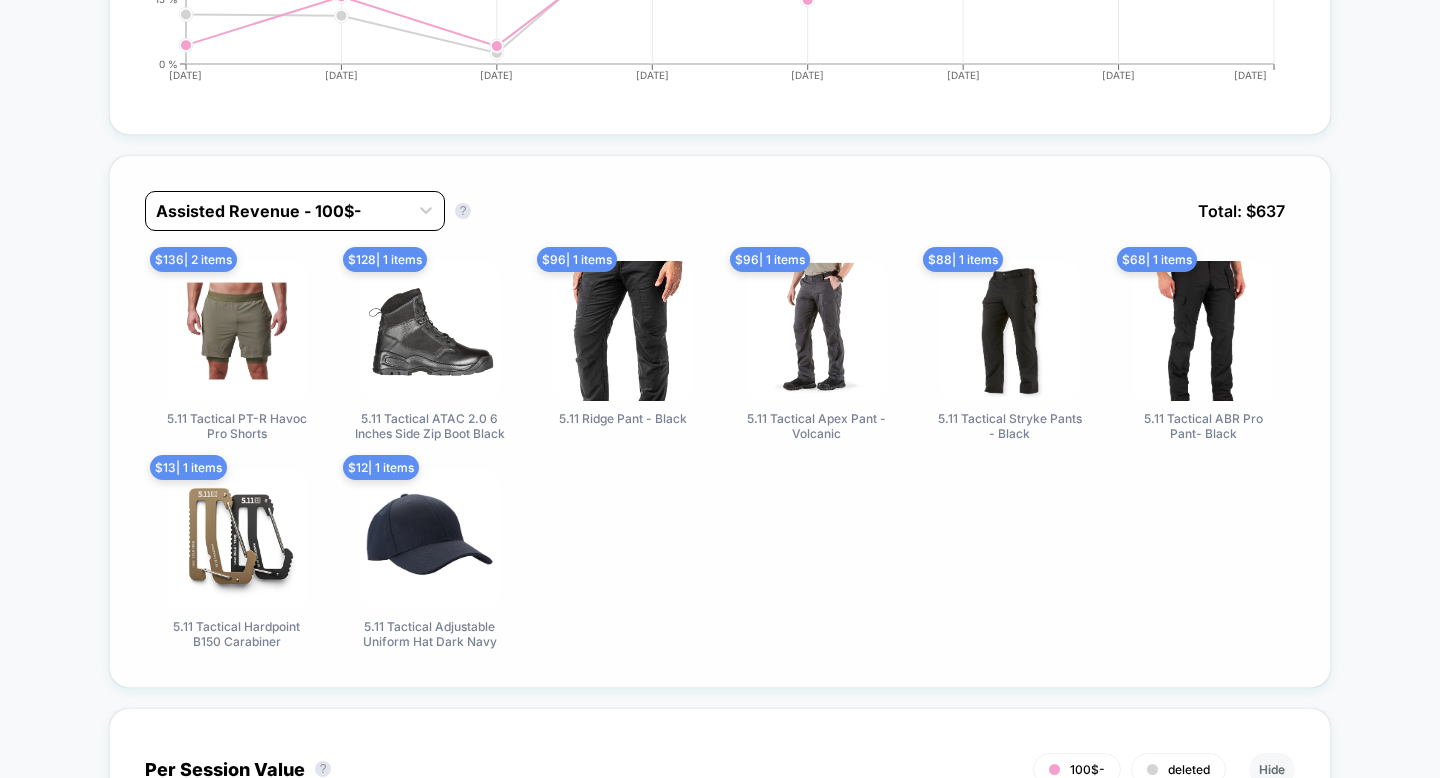 click at bounding box center [277, 211] 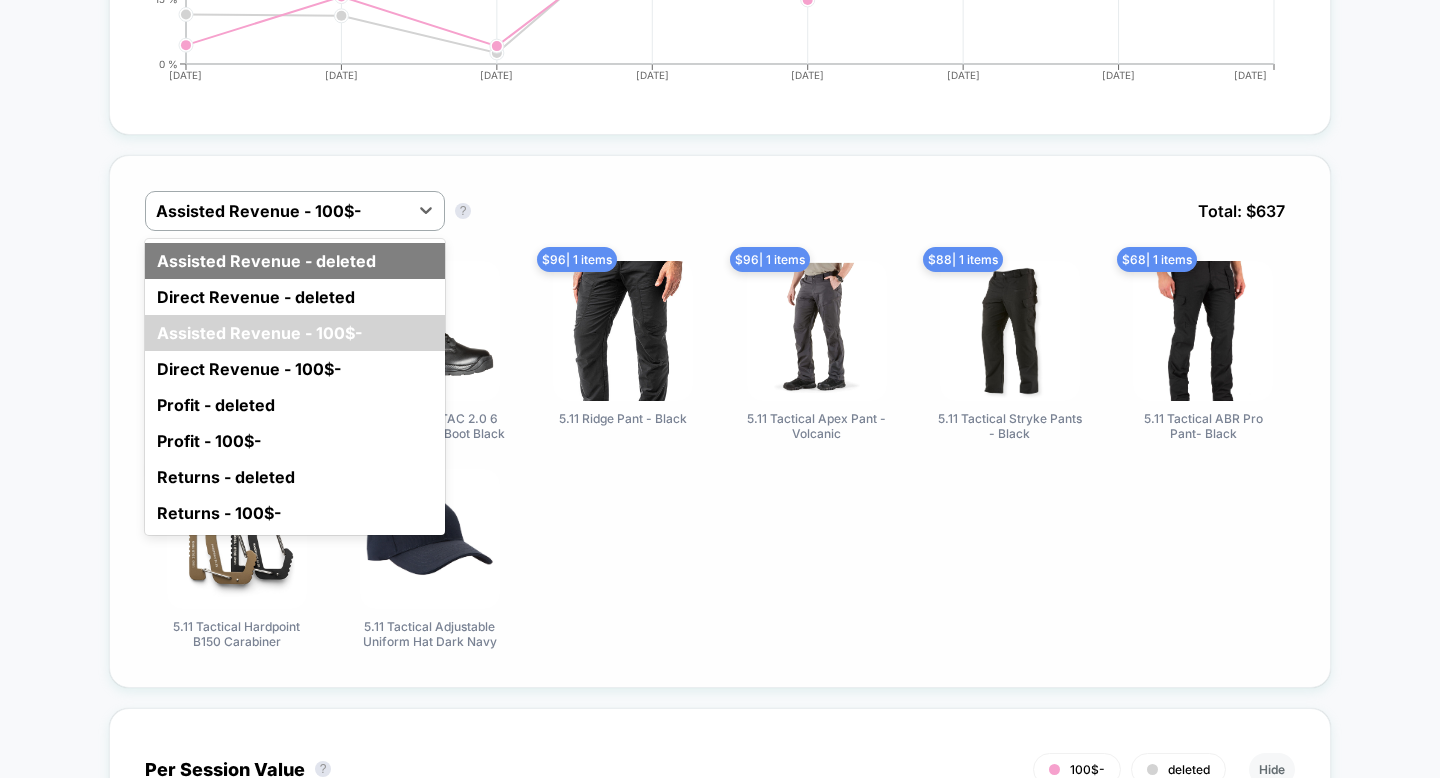 click on "Assisted Revenue  - deleted" at bounding box center (295, 261) 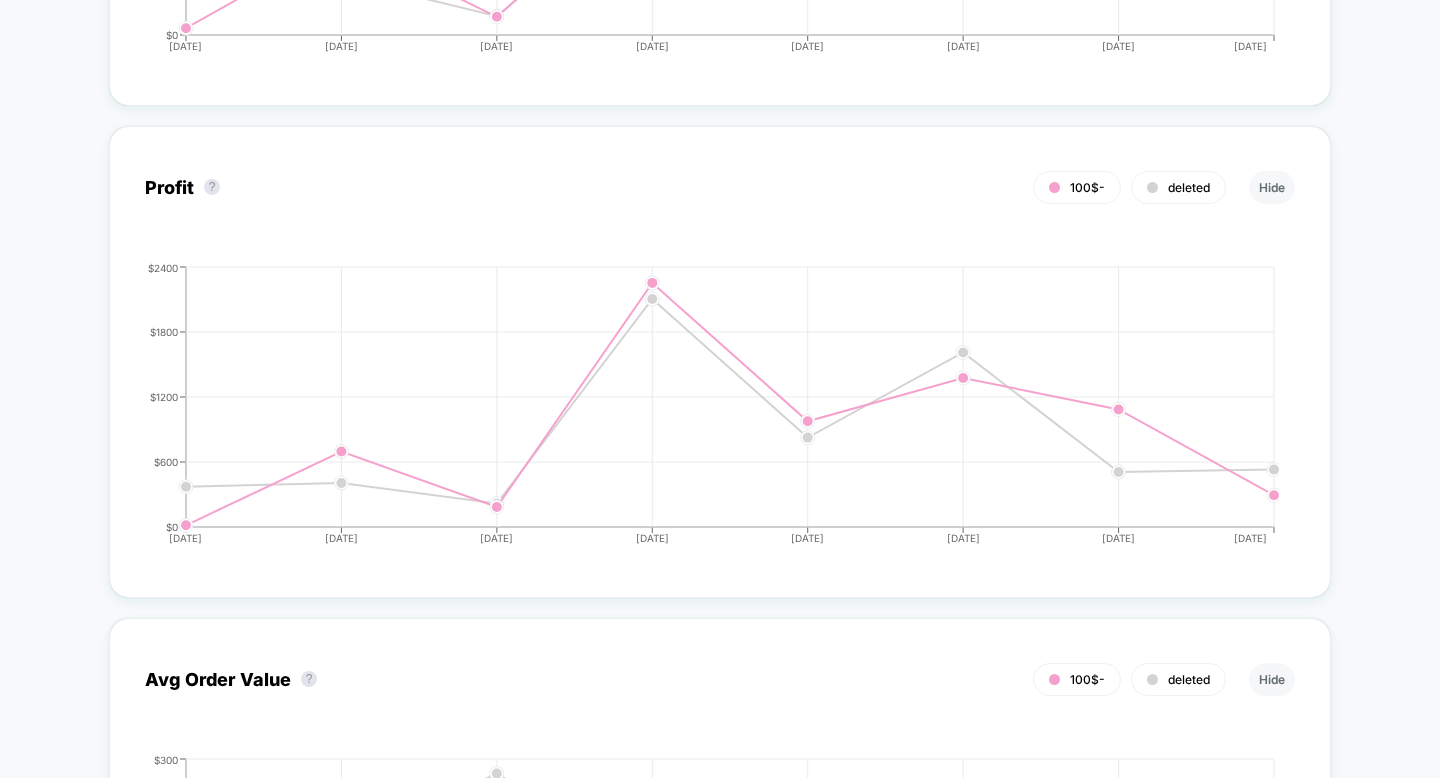 scroll, scrollTop: 559, scrollLeft: 0, axis: vertical 